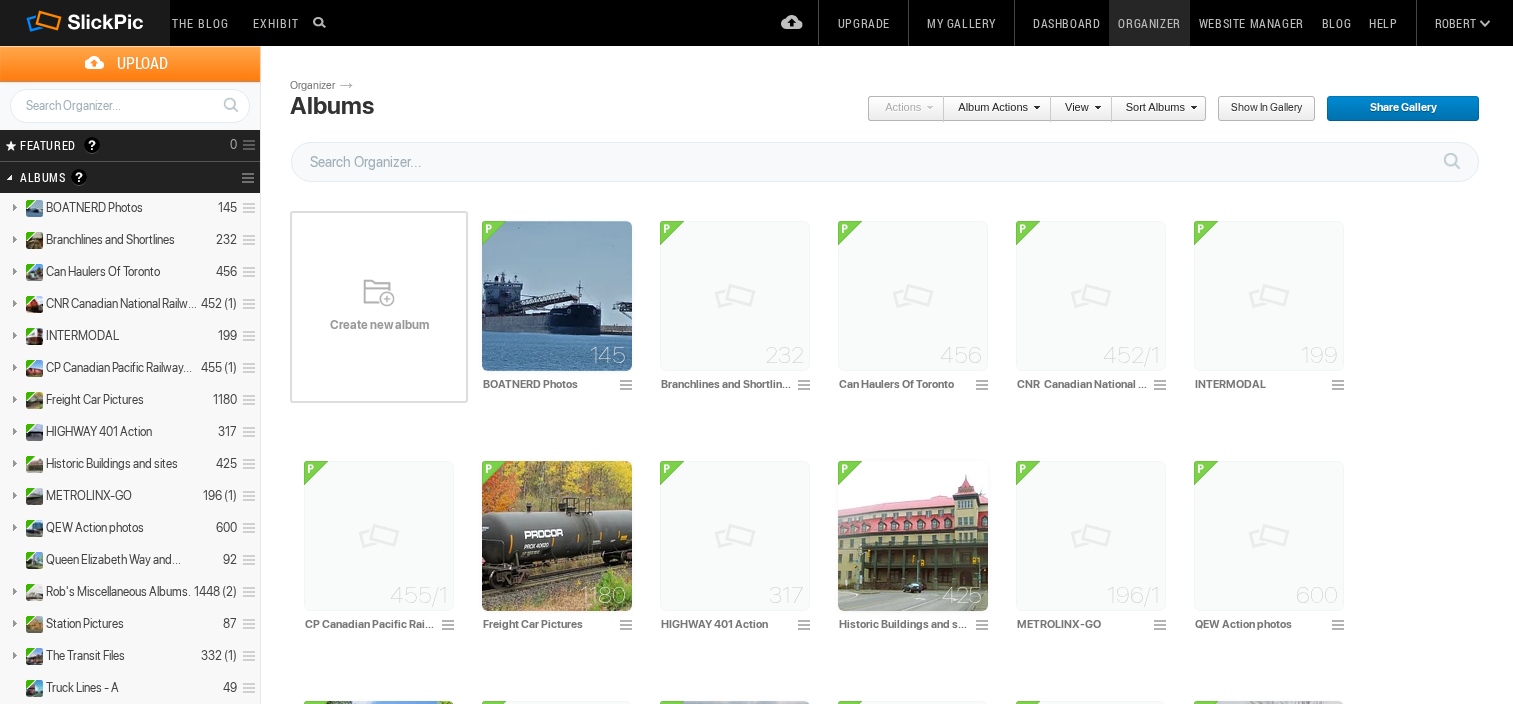 scroll, scrollTop: 0, scrollLeft: 0, axis: both 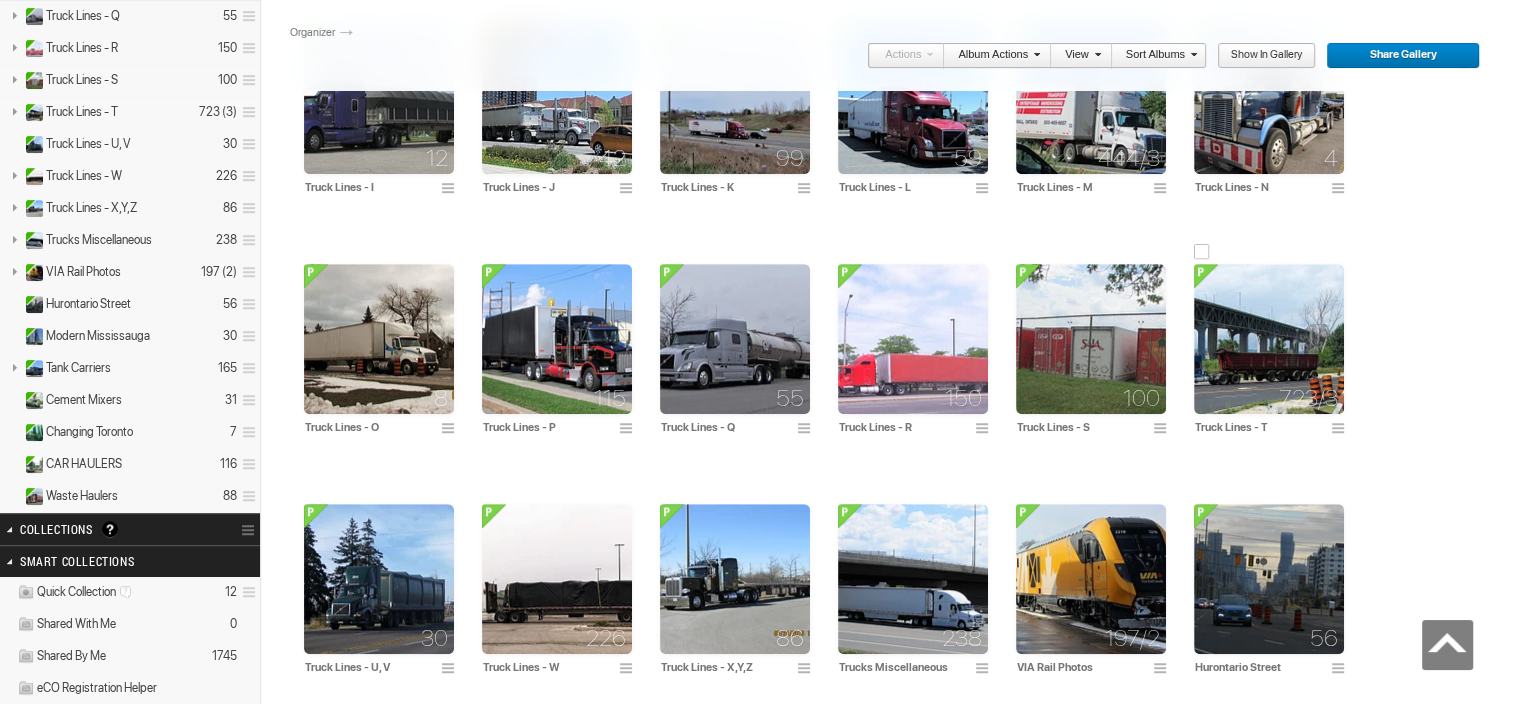 click at bounding box center [1269, 339] 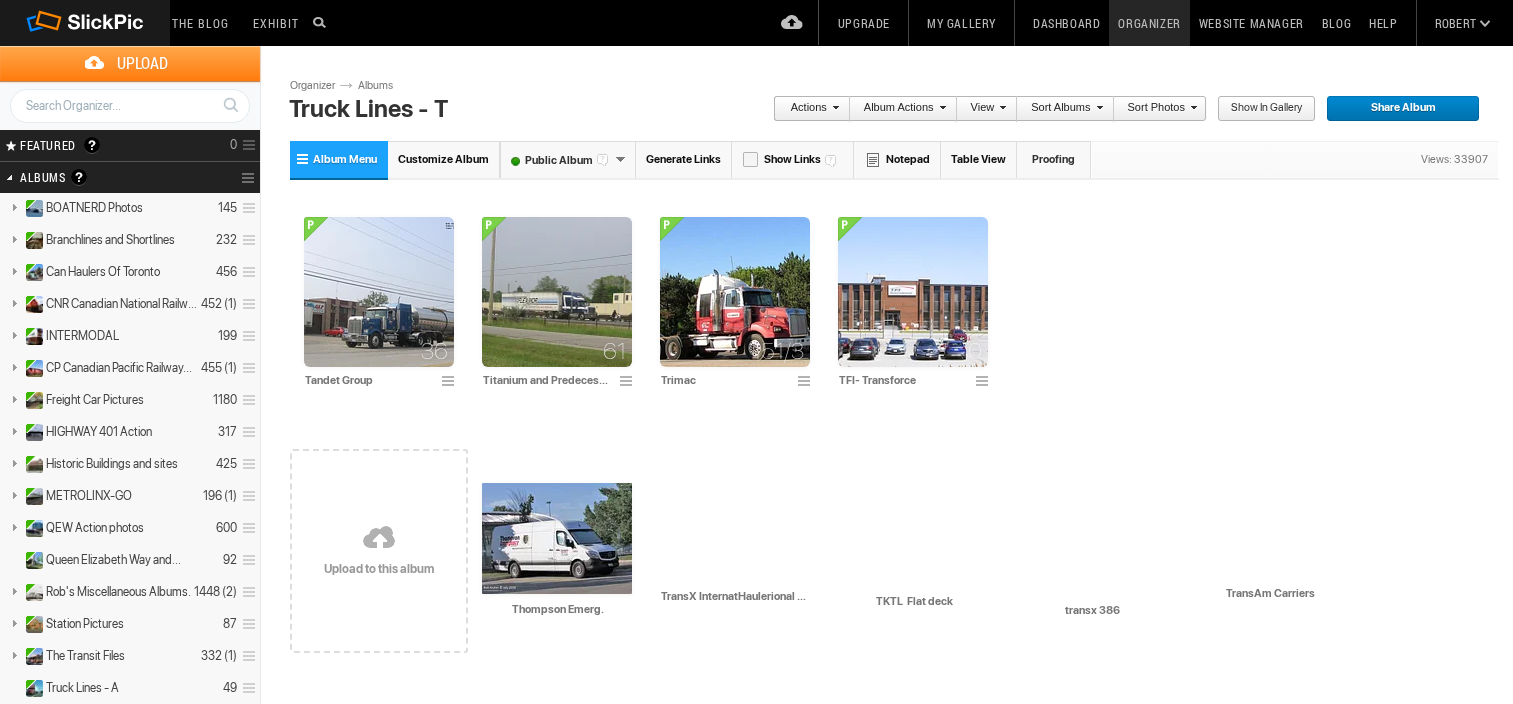 scroll, scrollTop: 0, scrollLeft: 0, axis: both 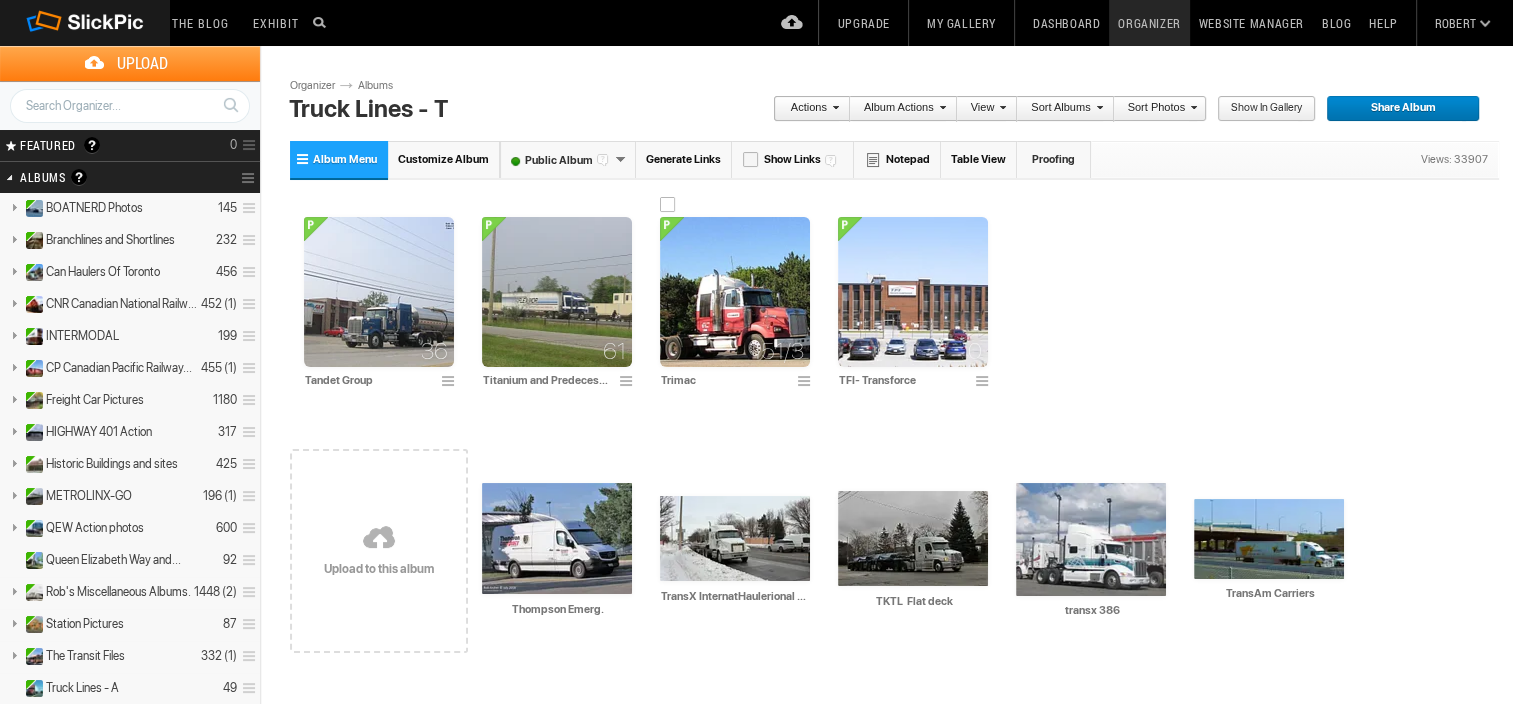 click at bounding box center [735, 292] 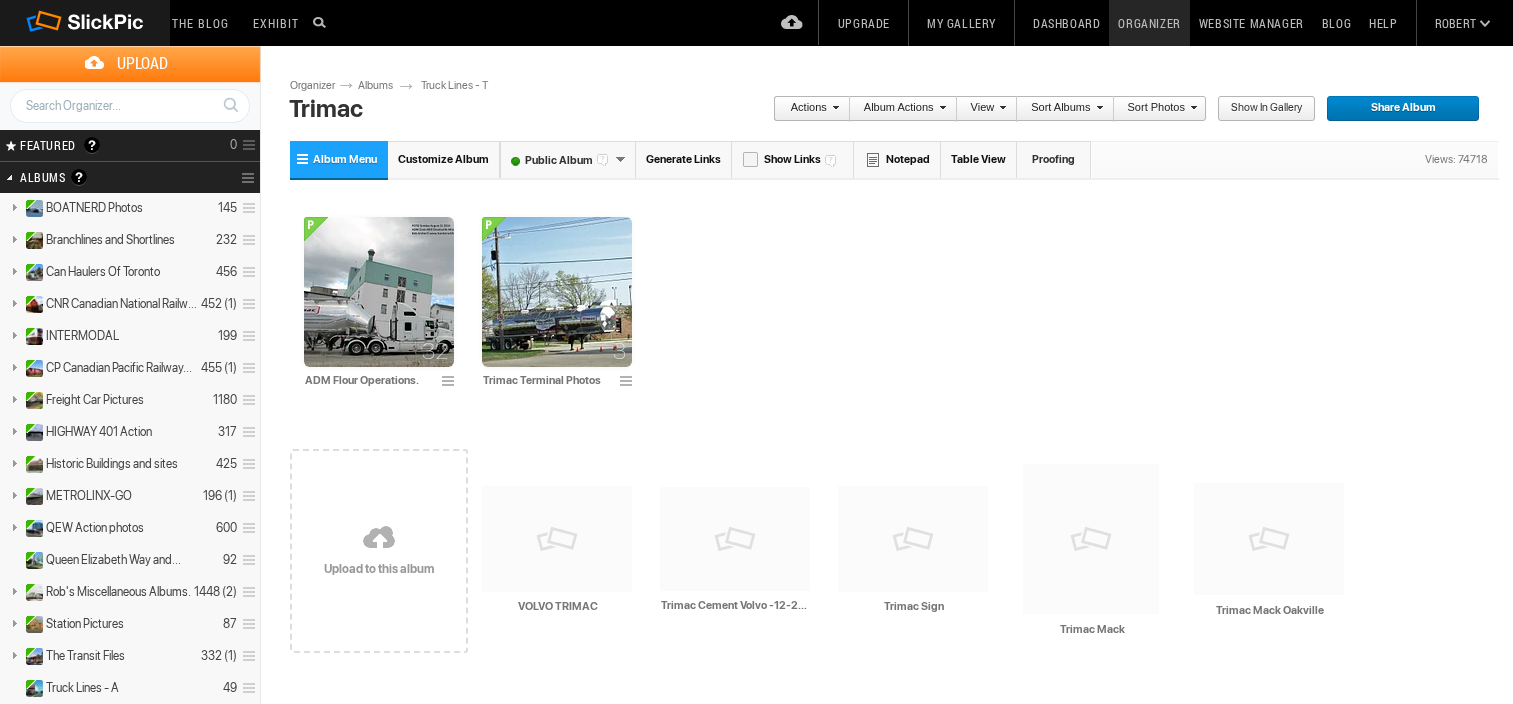 scroll, scrollTop: 0, scrollLeft: 0, axis: both 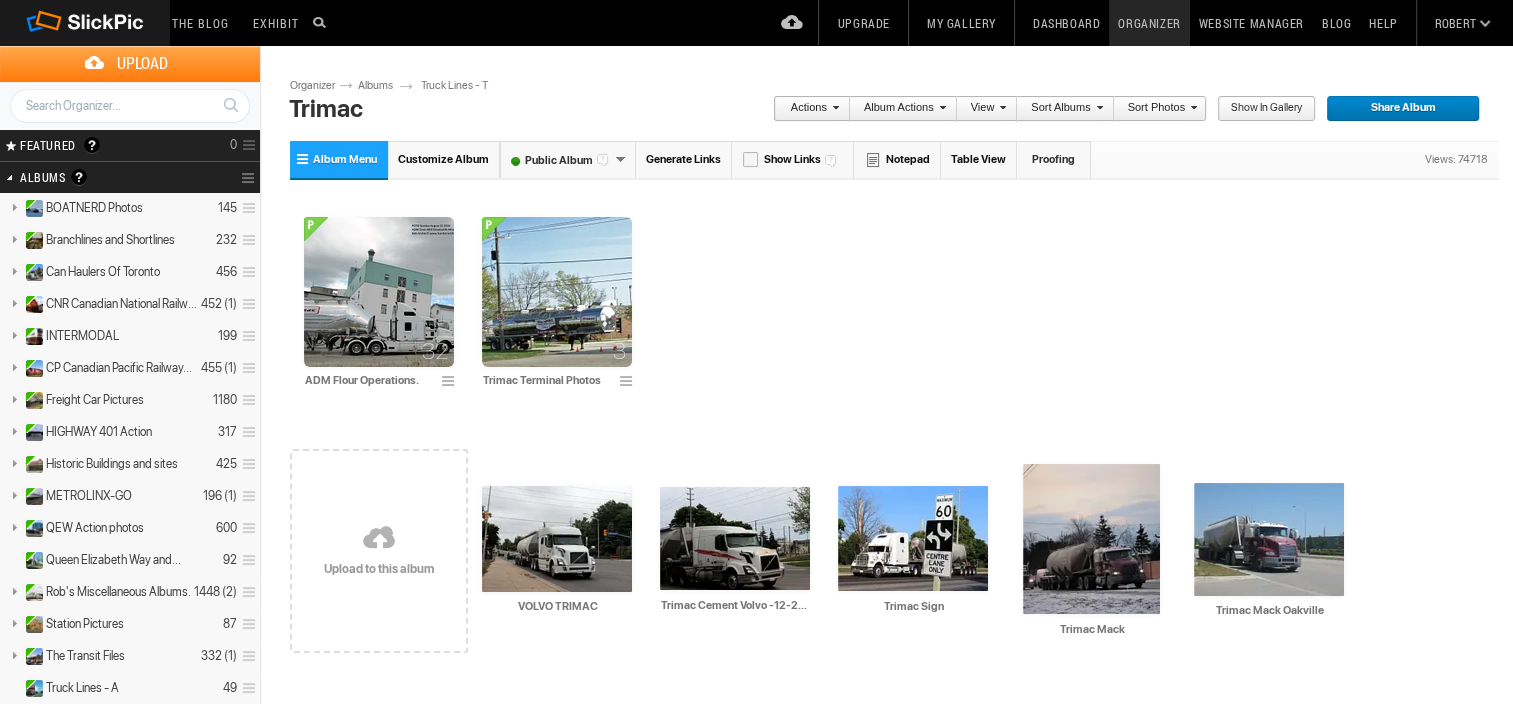 click at bounding box center (379, 539) 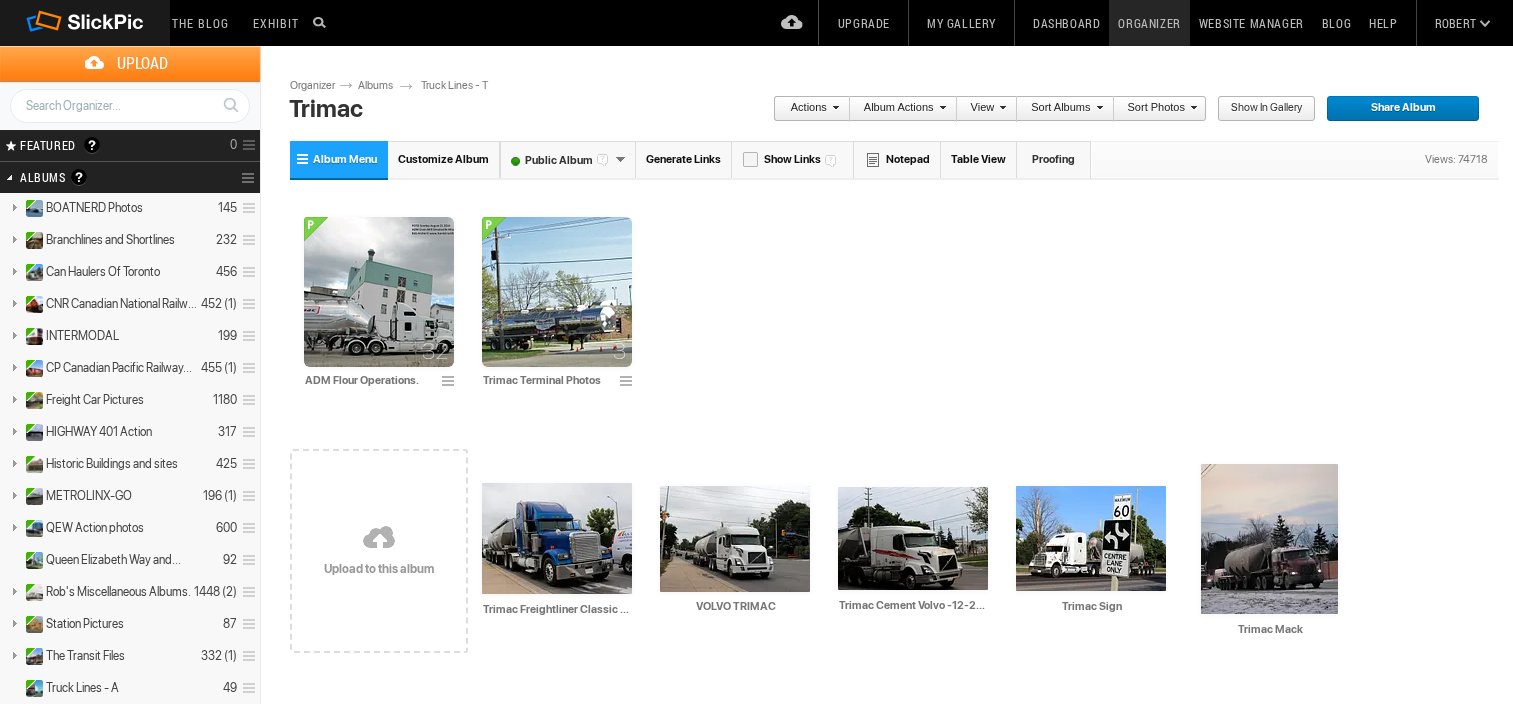 scroll, scrollTop: 0, scrollLeft: 0, axis: both 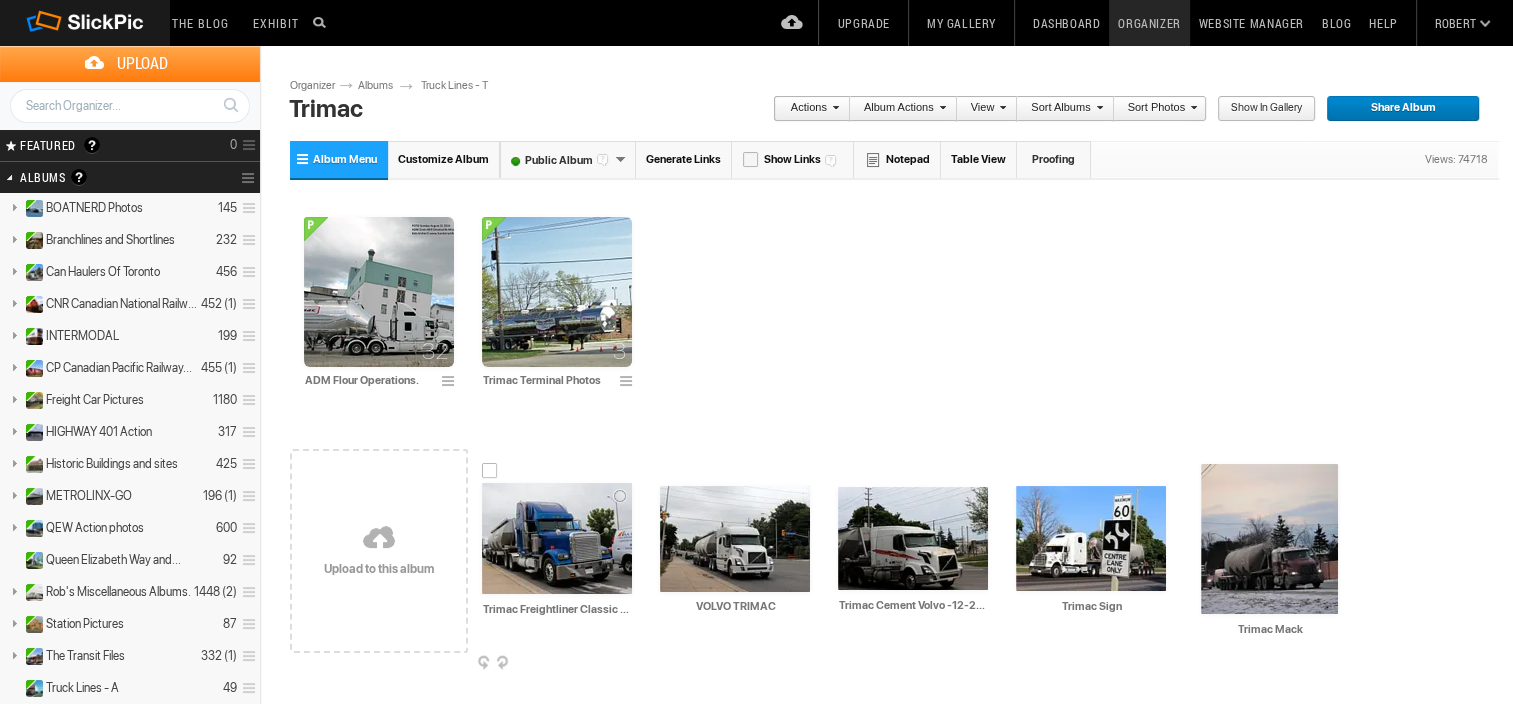 click at bounding box center (557, 538) 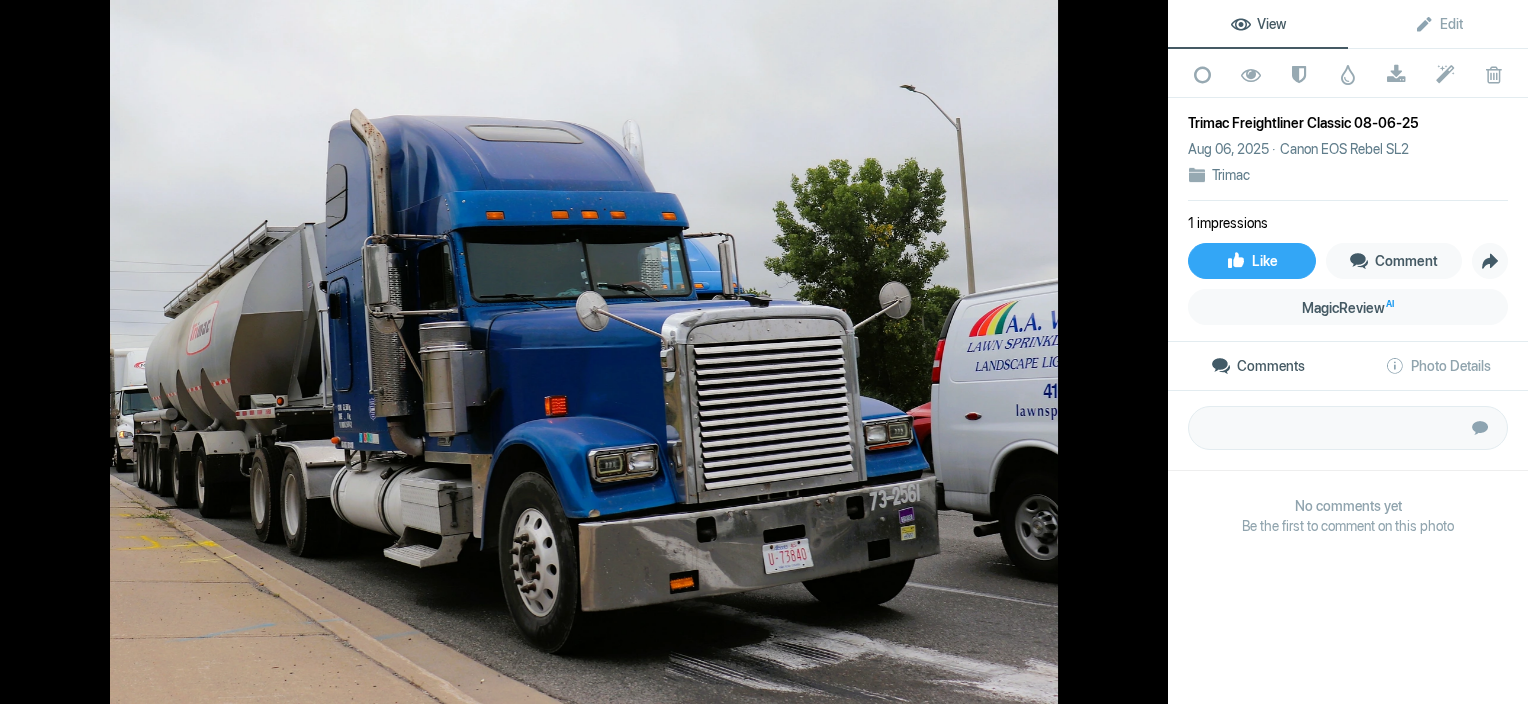 click 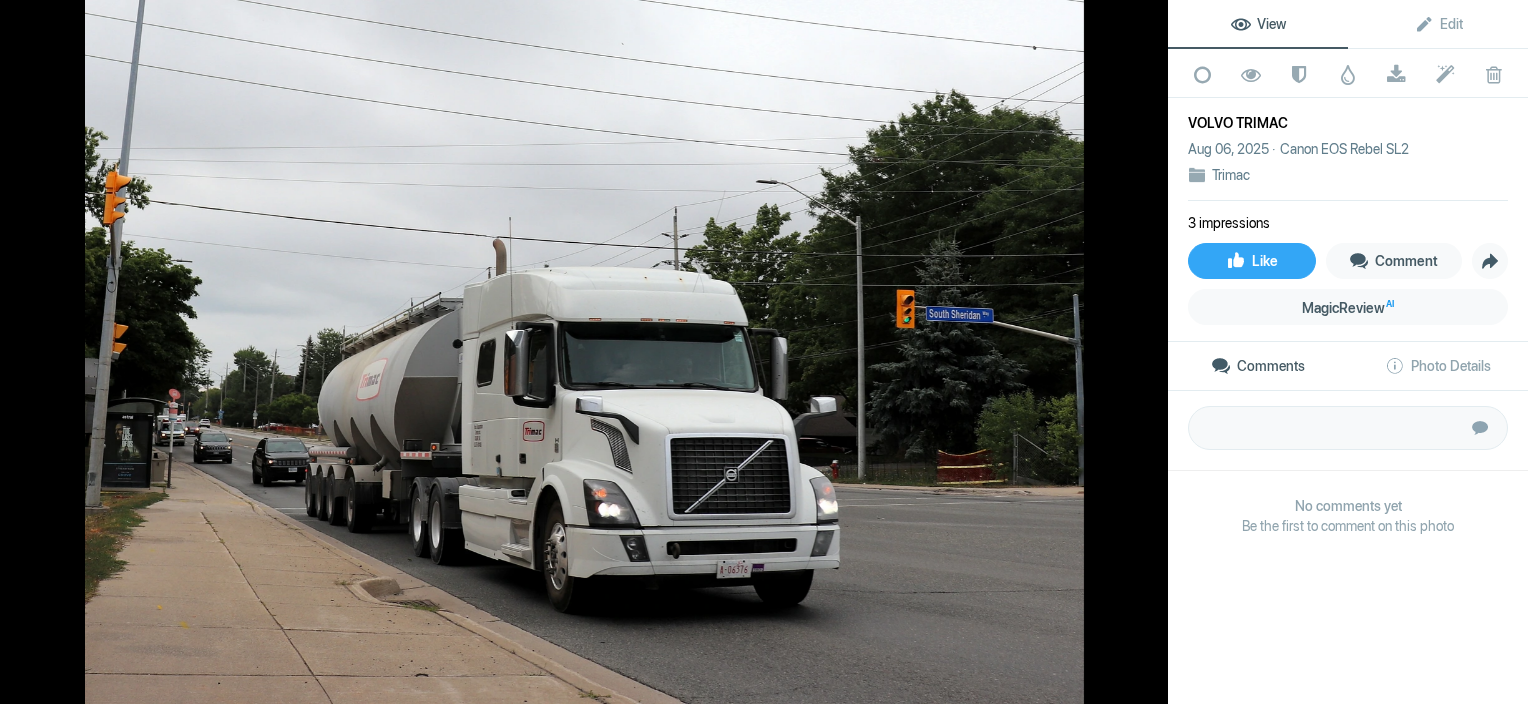 click 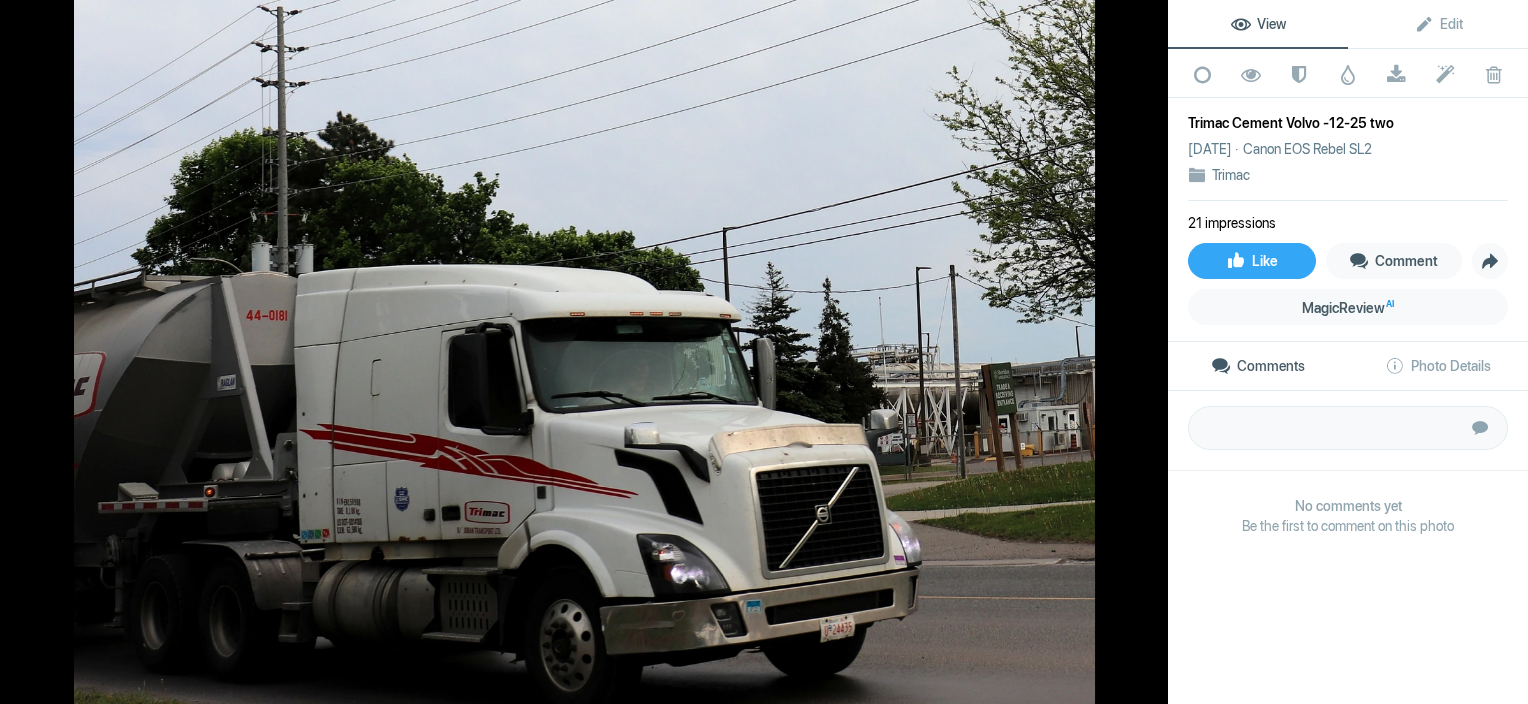 click 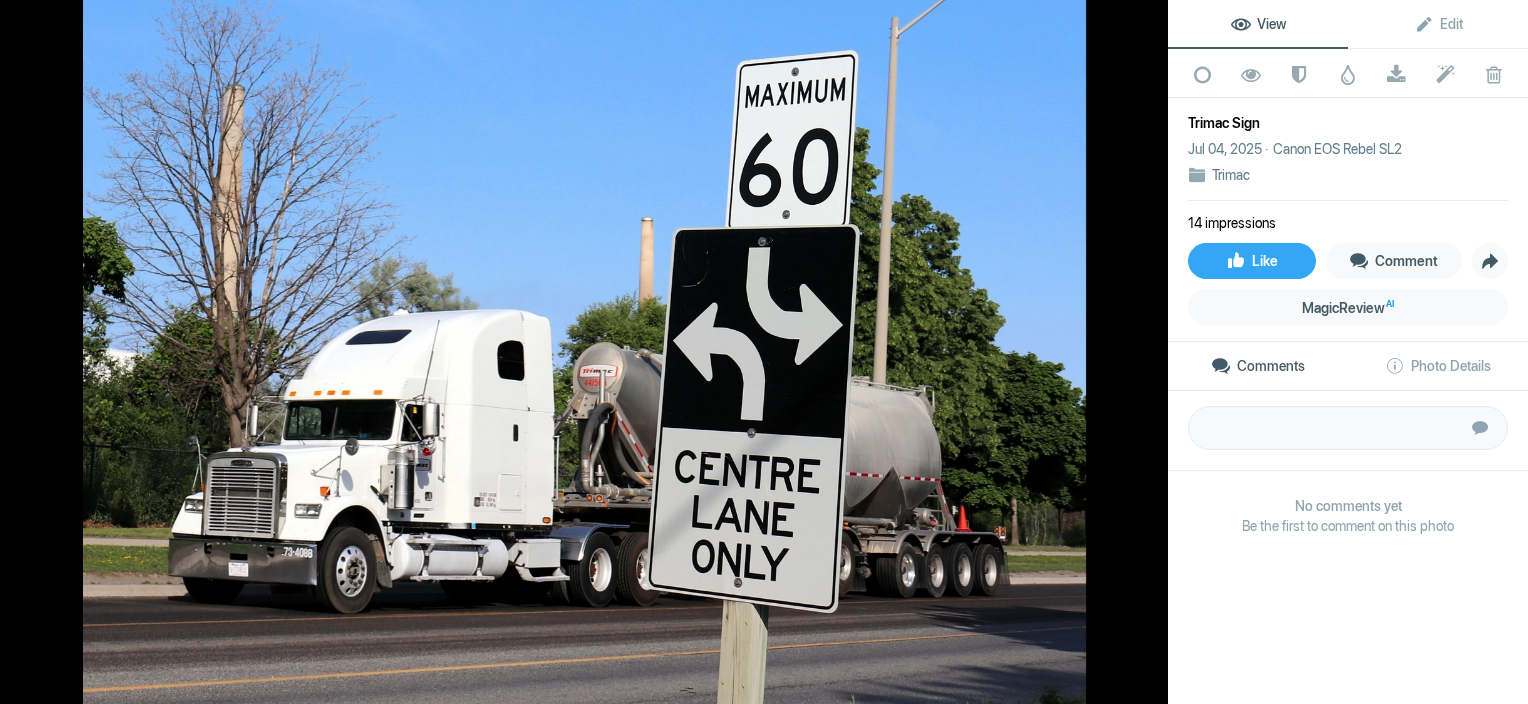 click 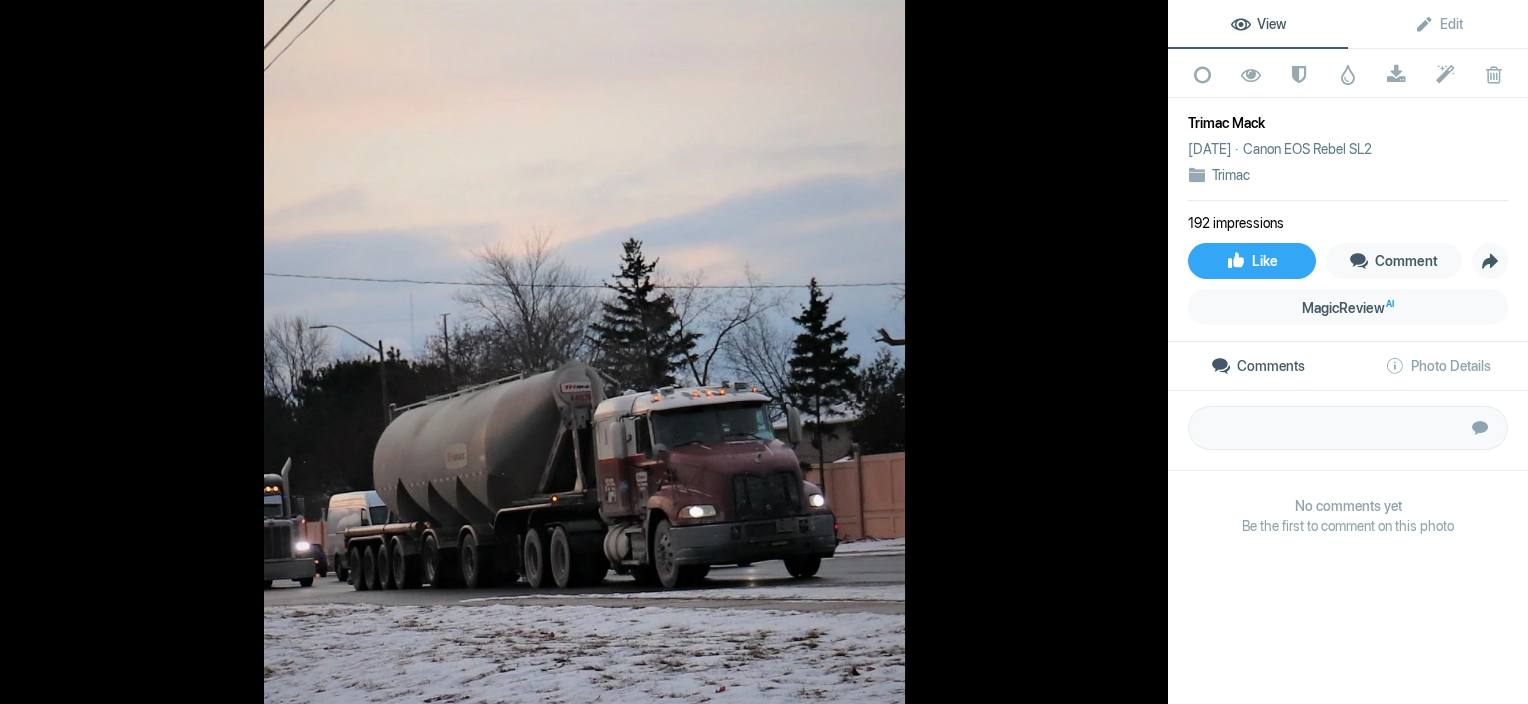click 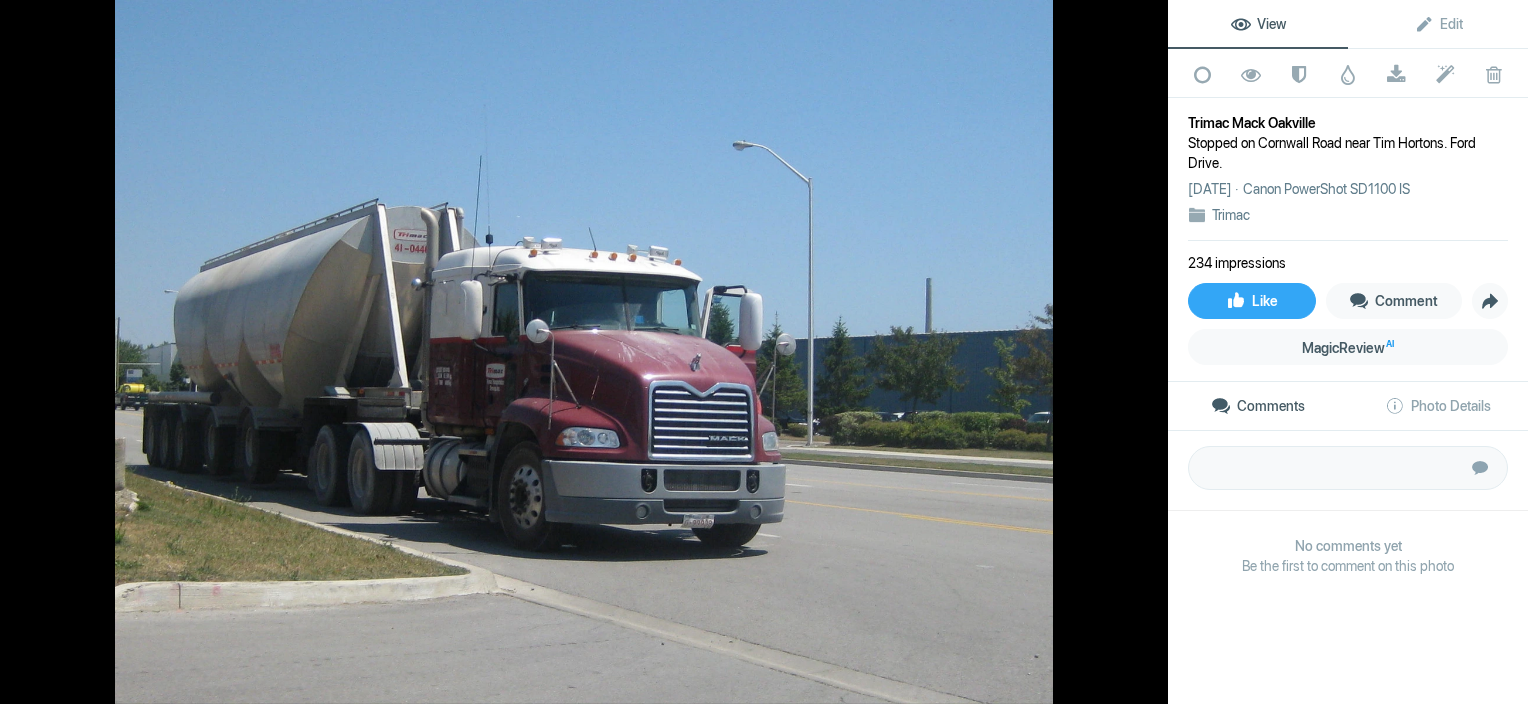 click 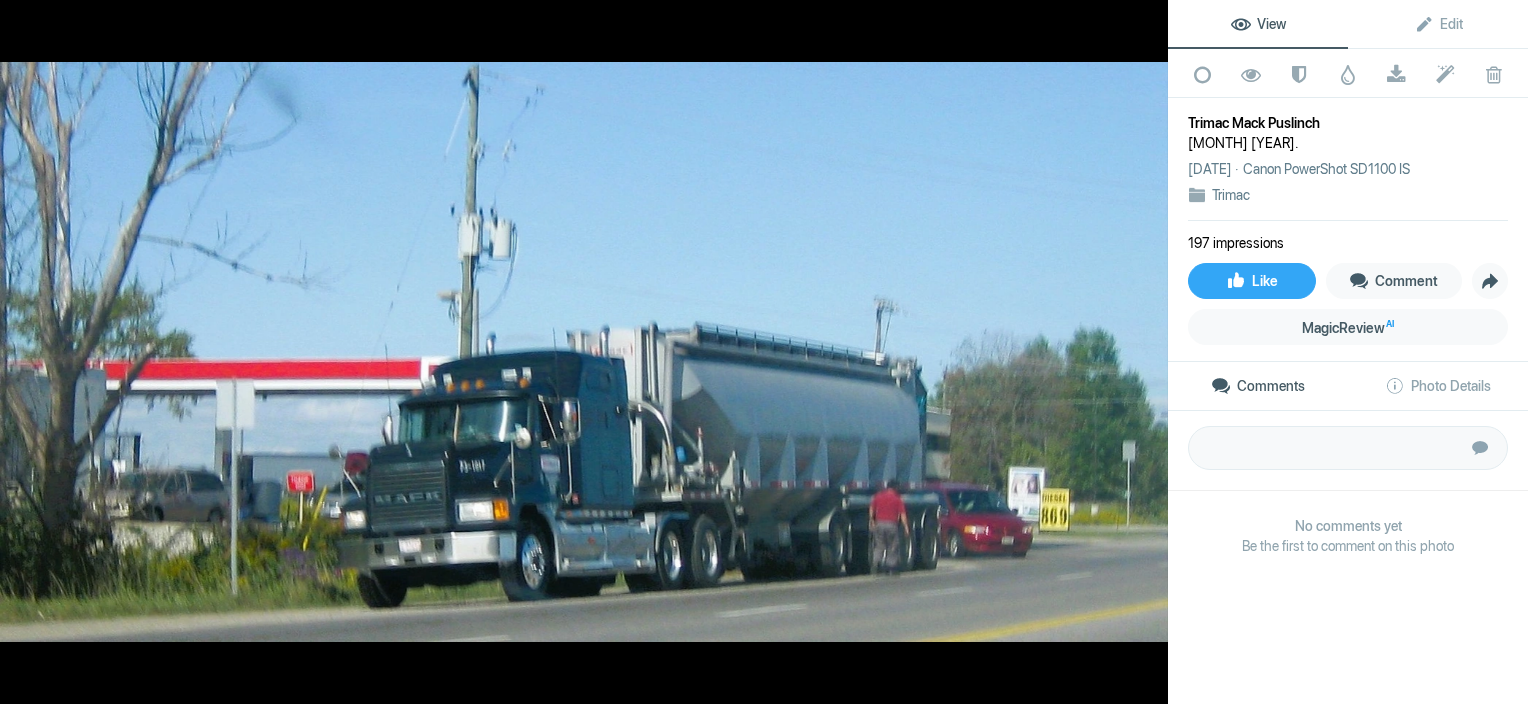 click 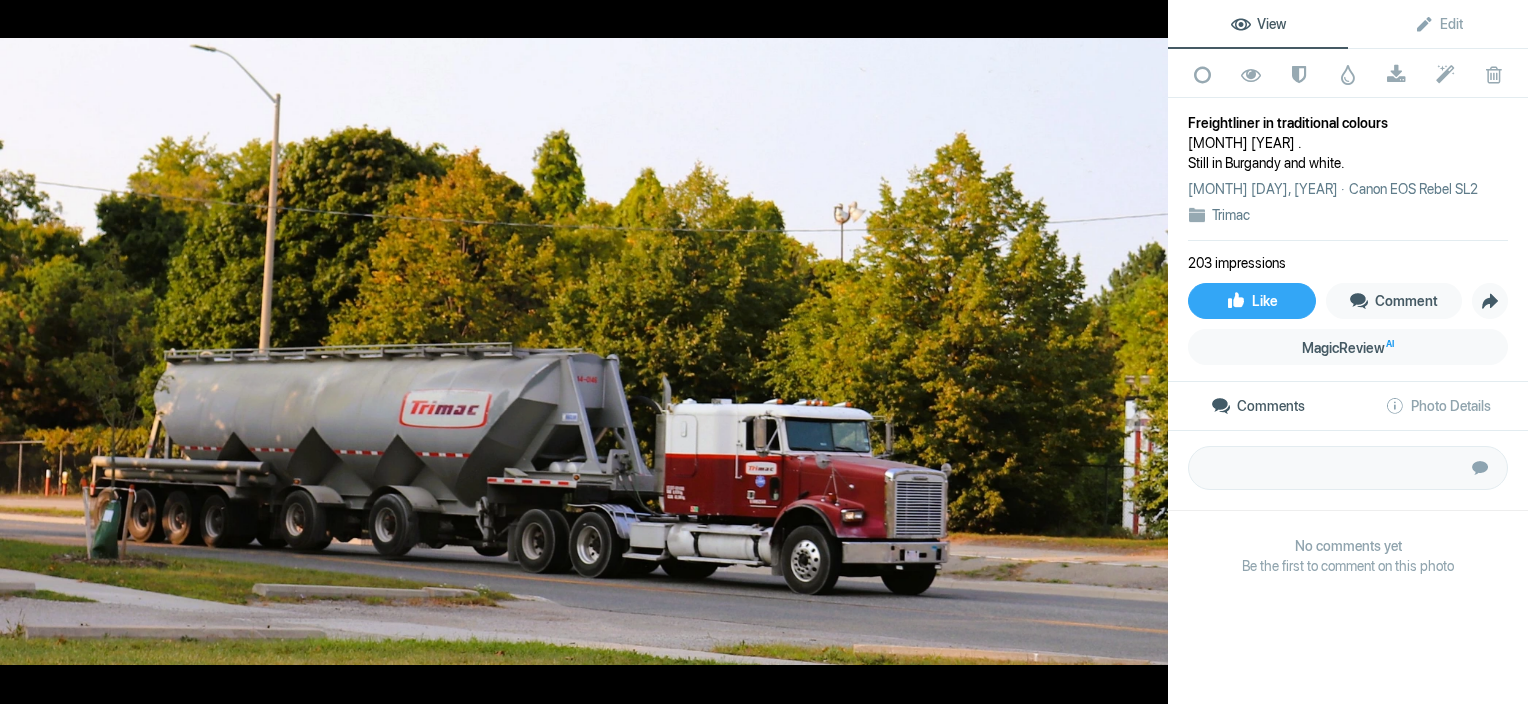click 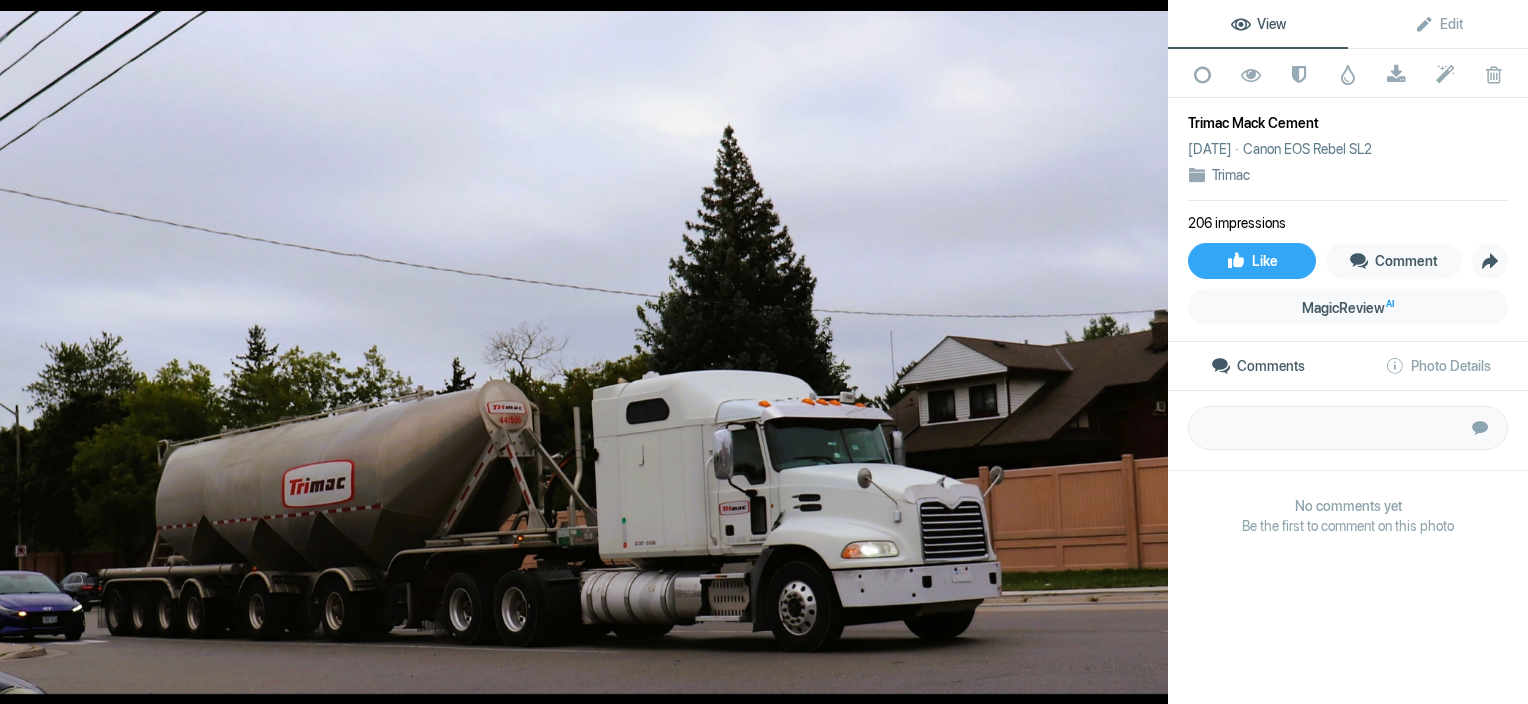 click 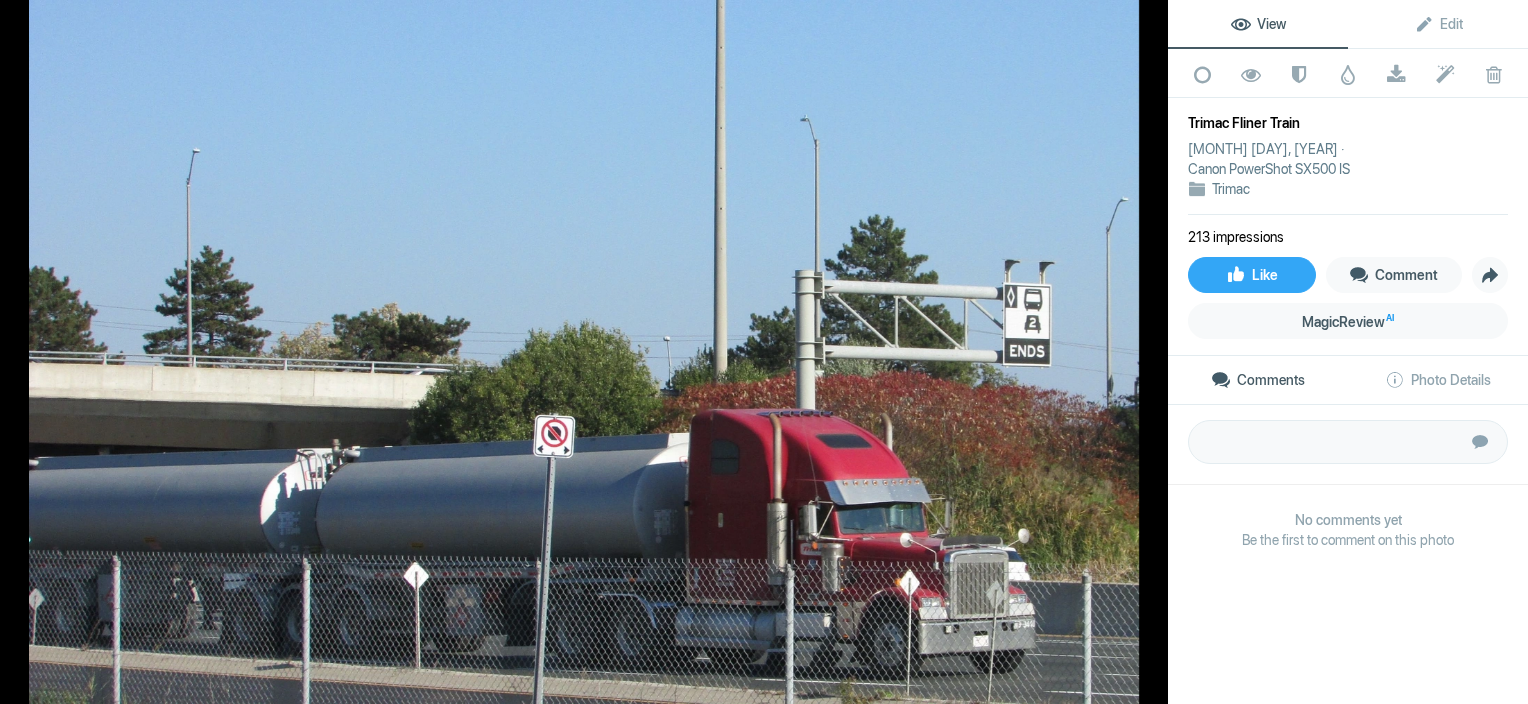 click 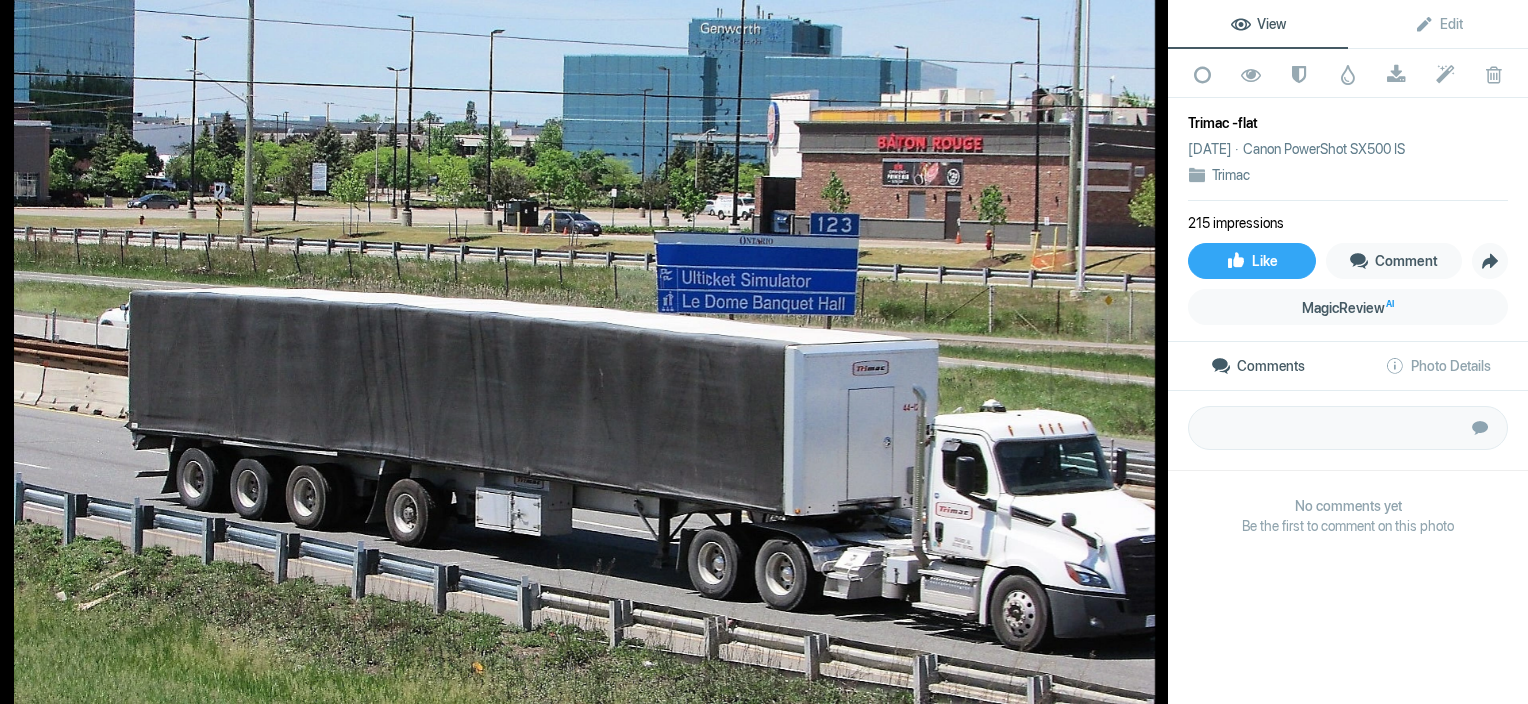 click 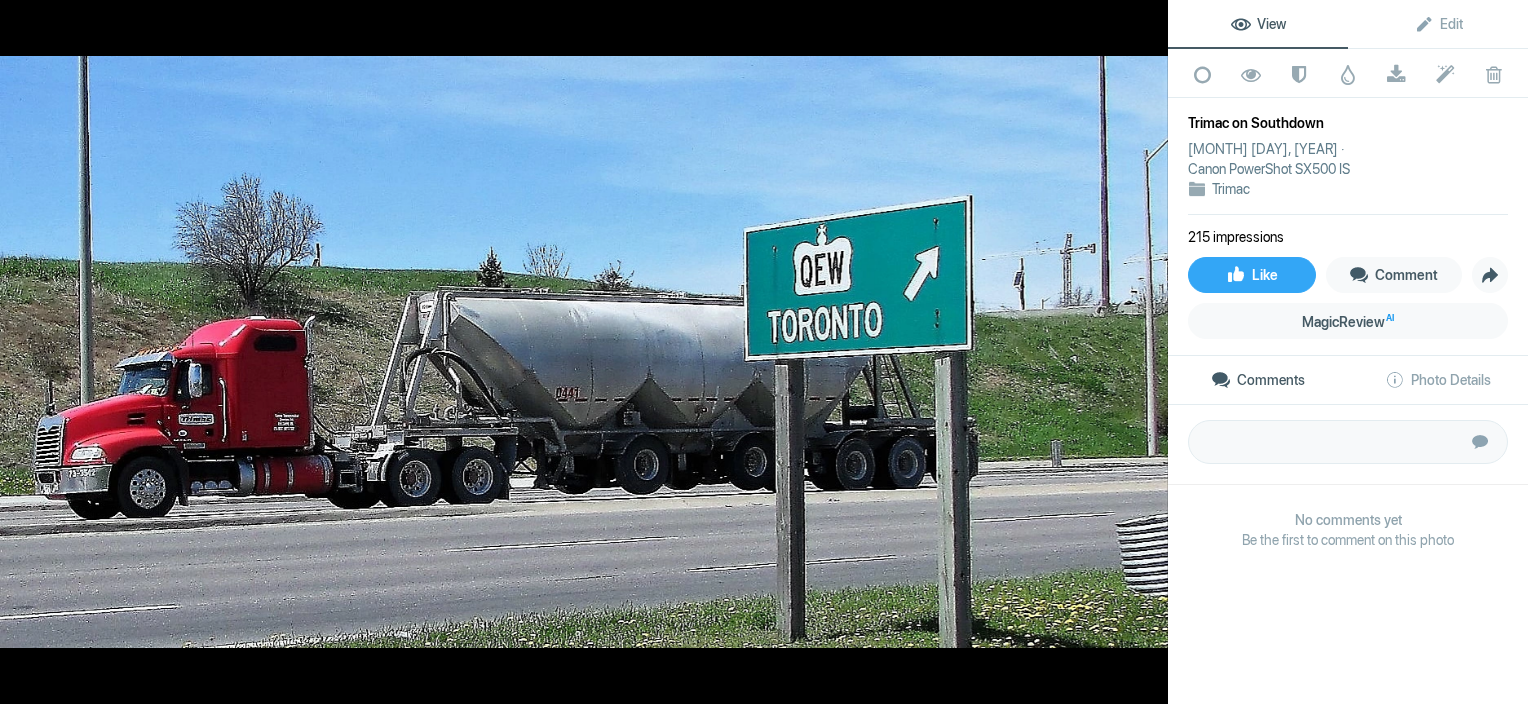 click 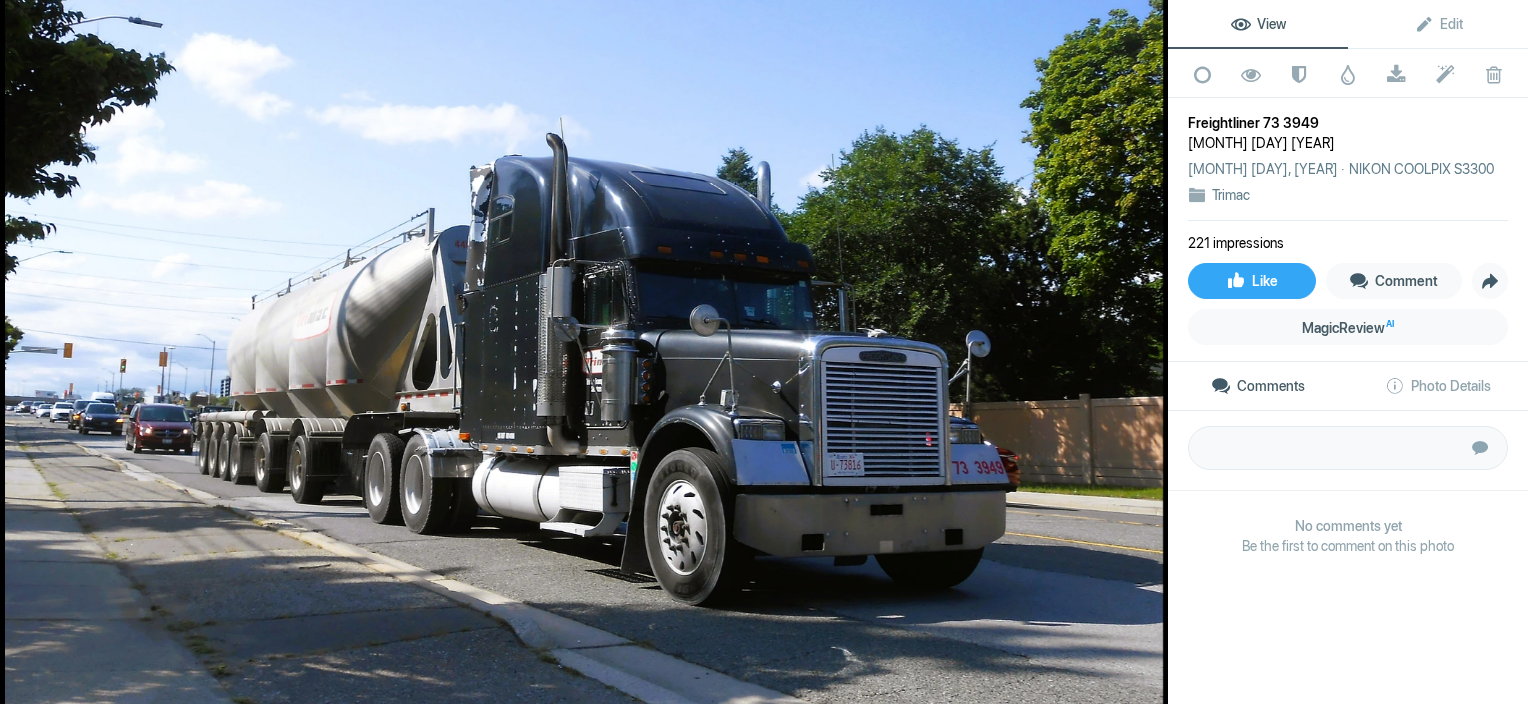 click 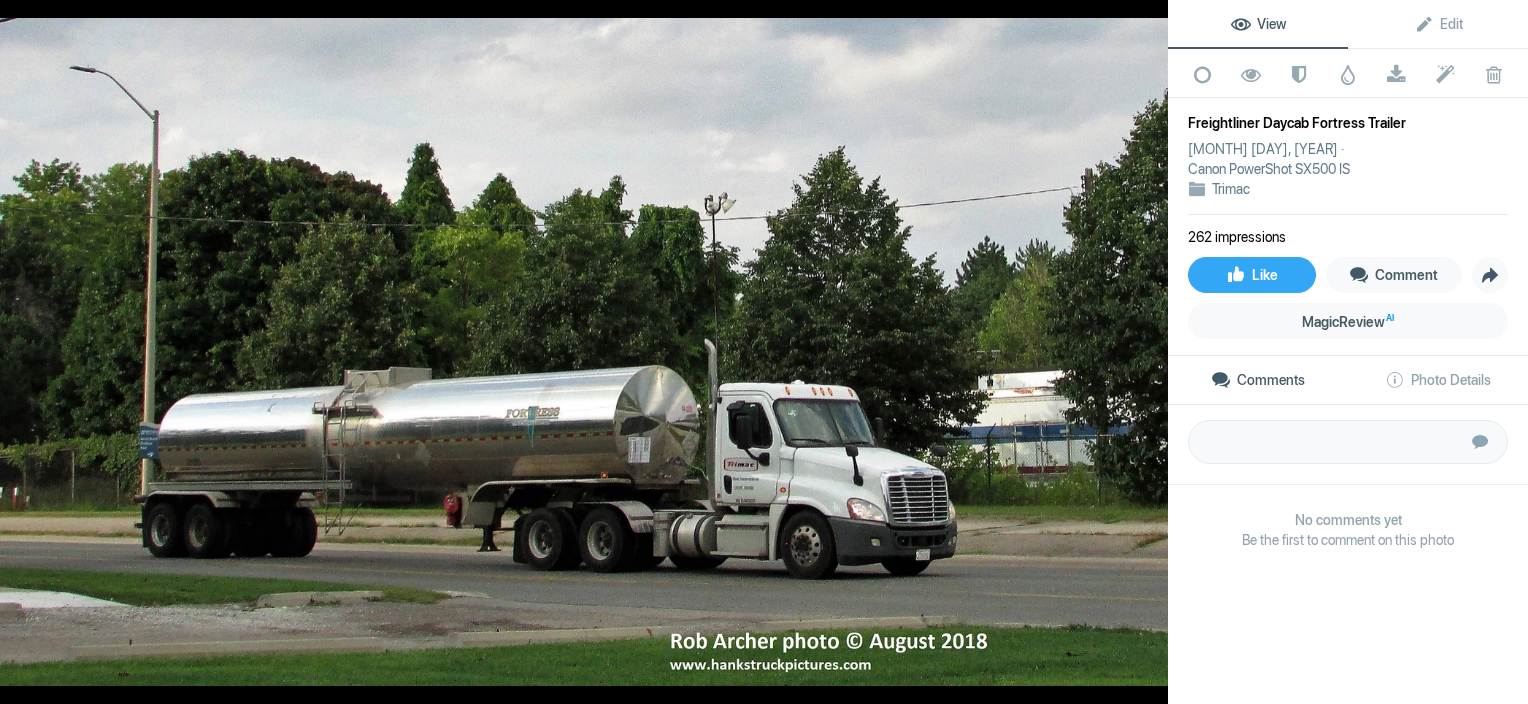 click 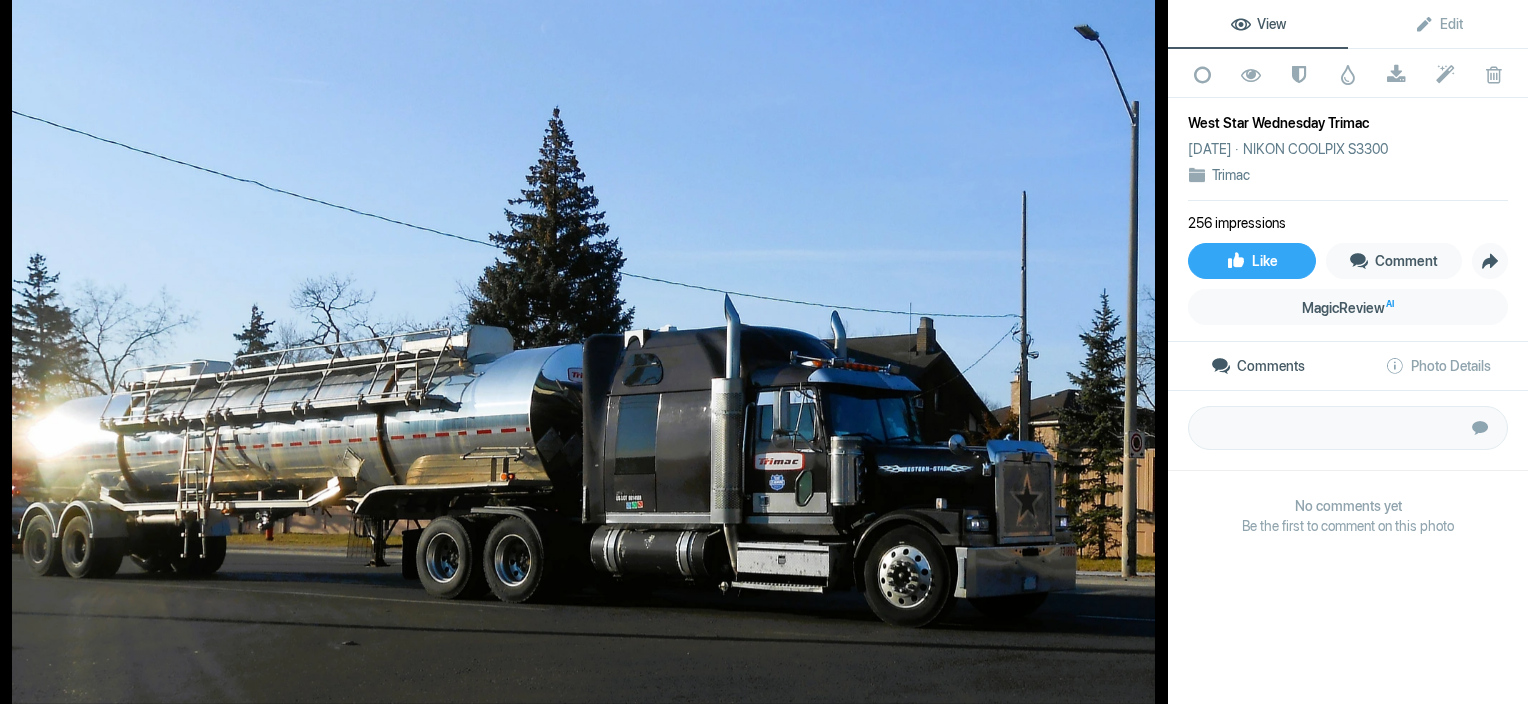 click 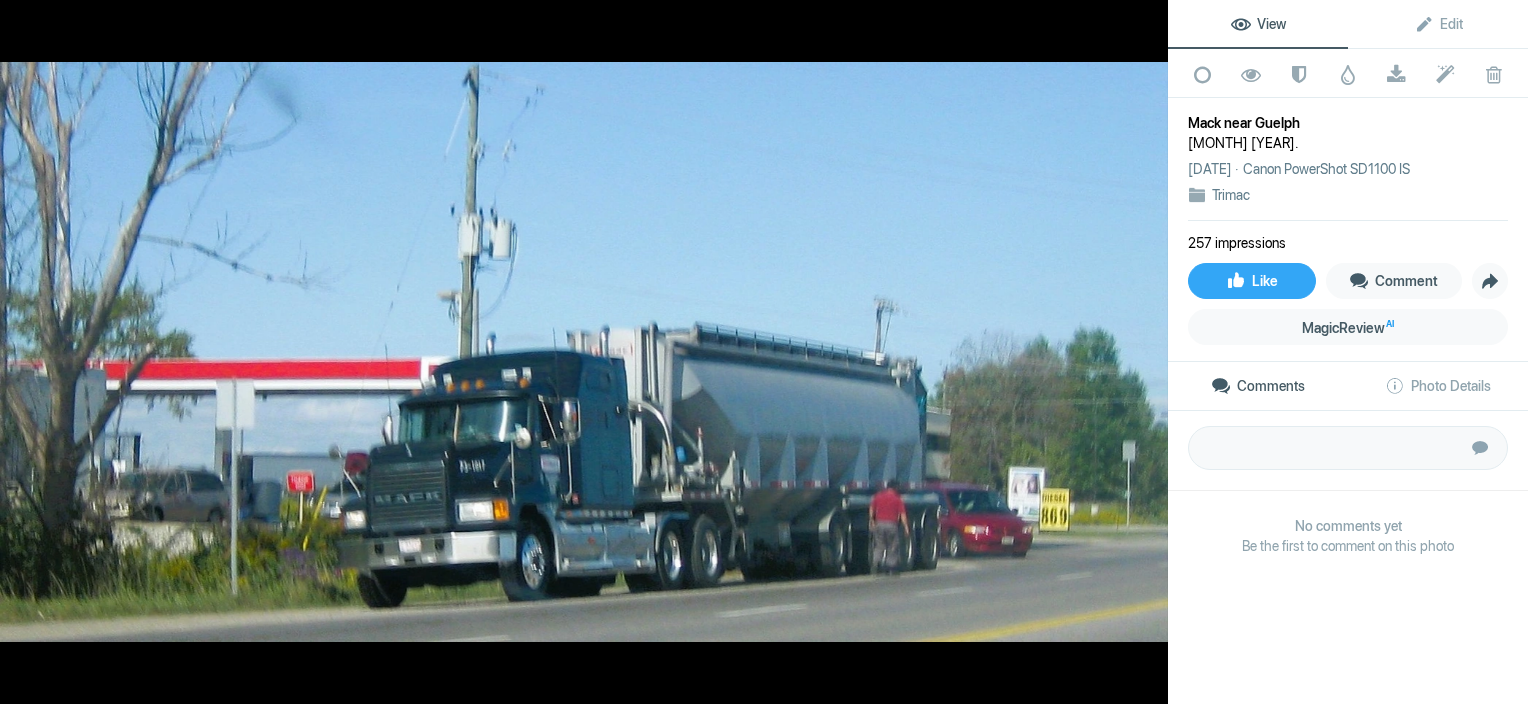 click 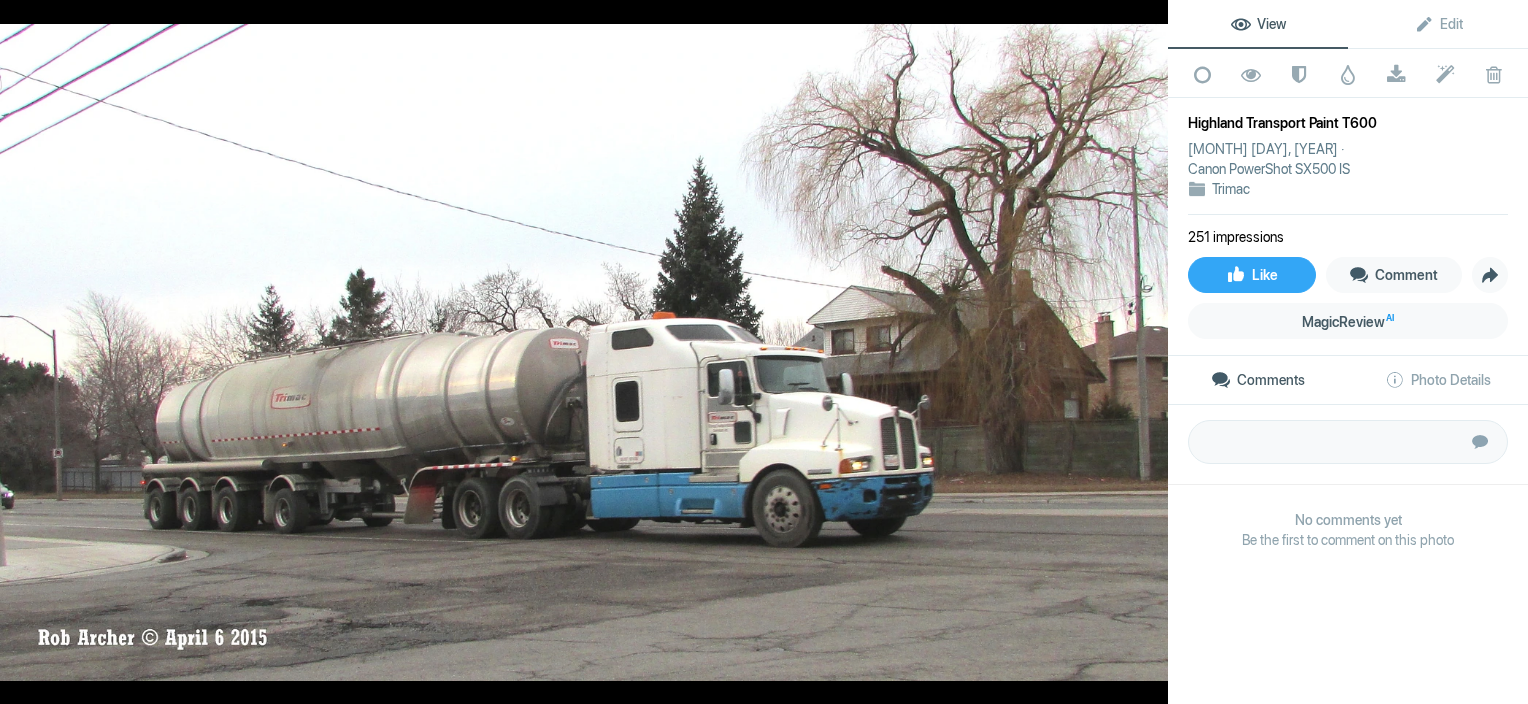 click 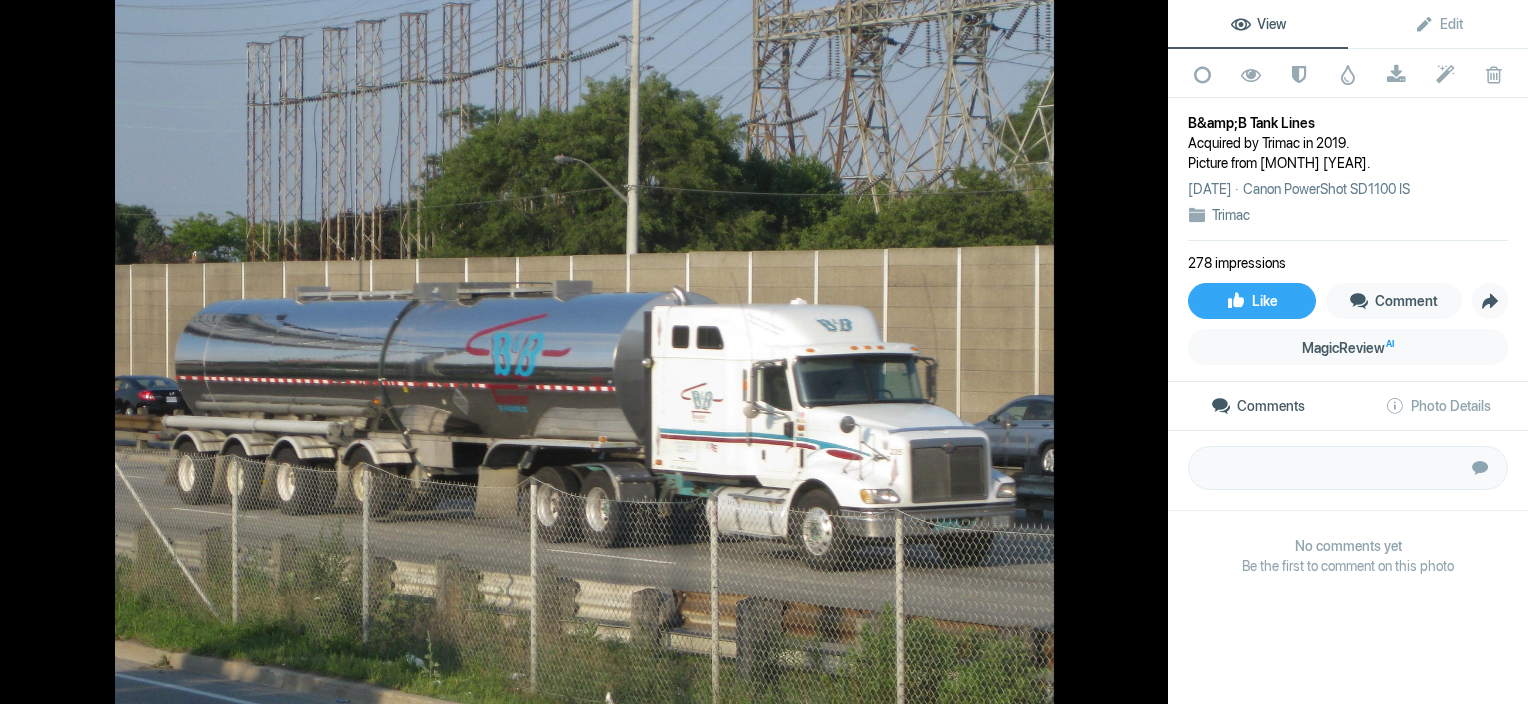 click 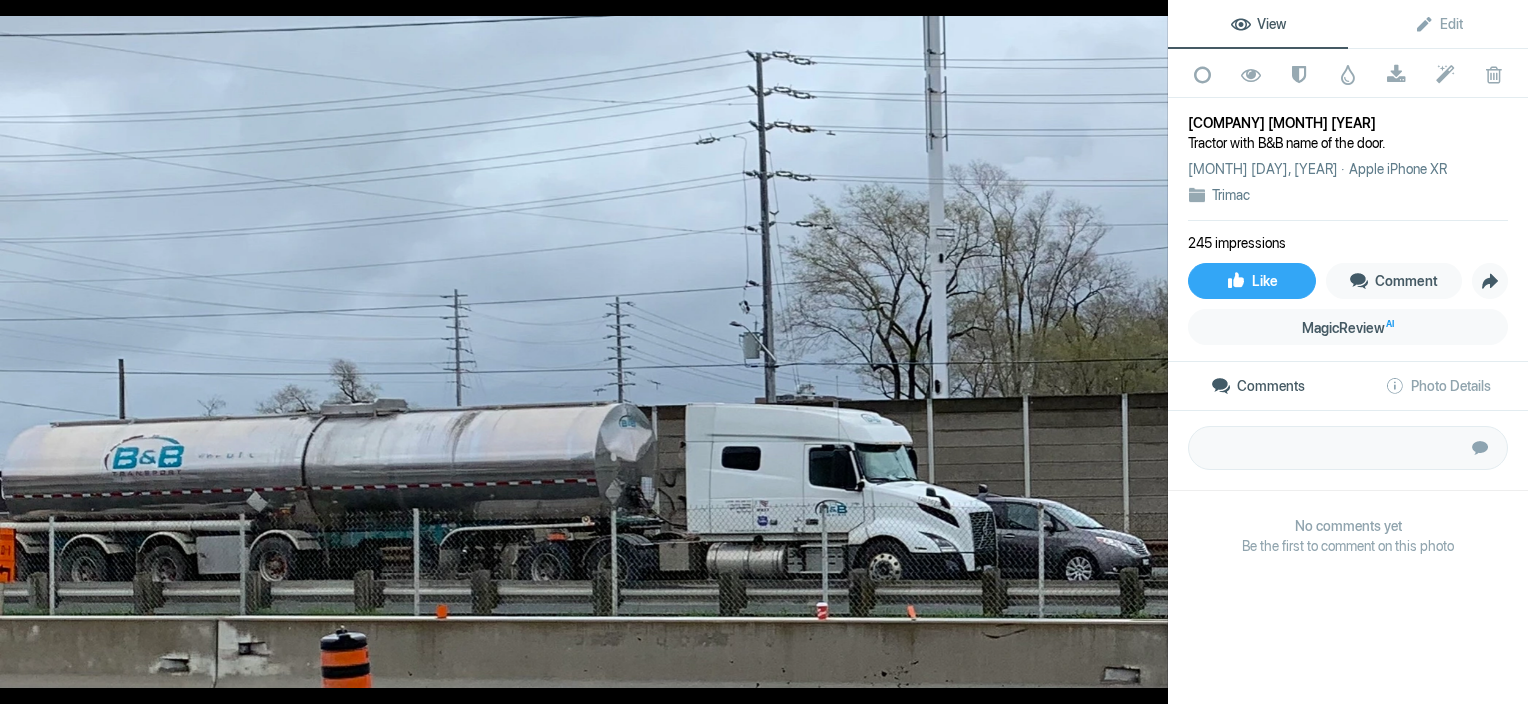 click 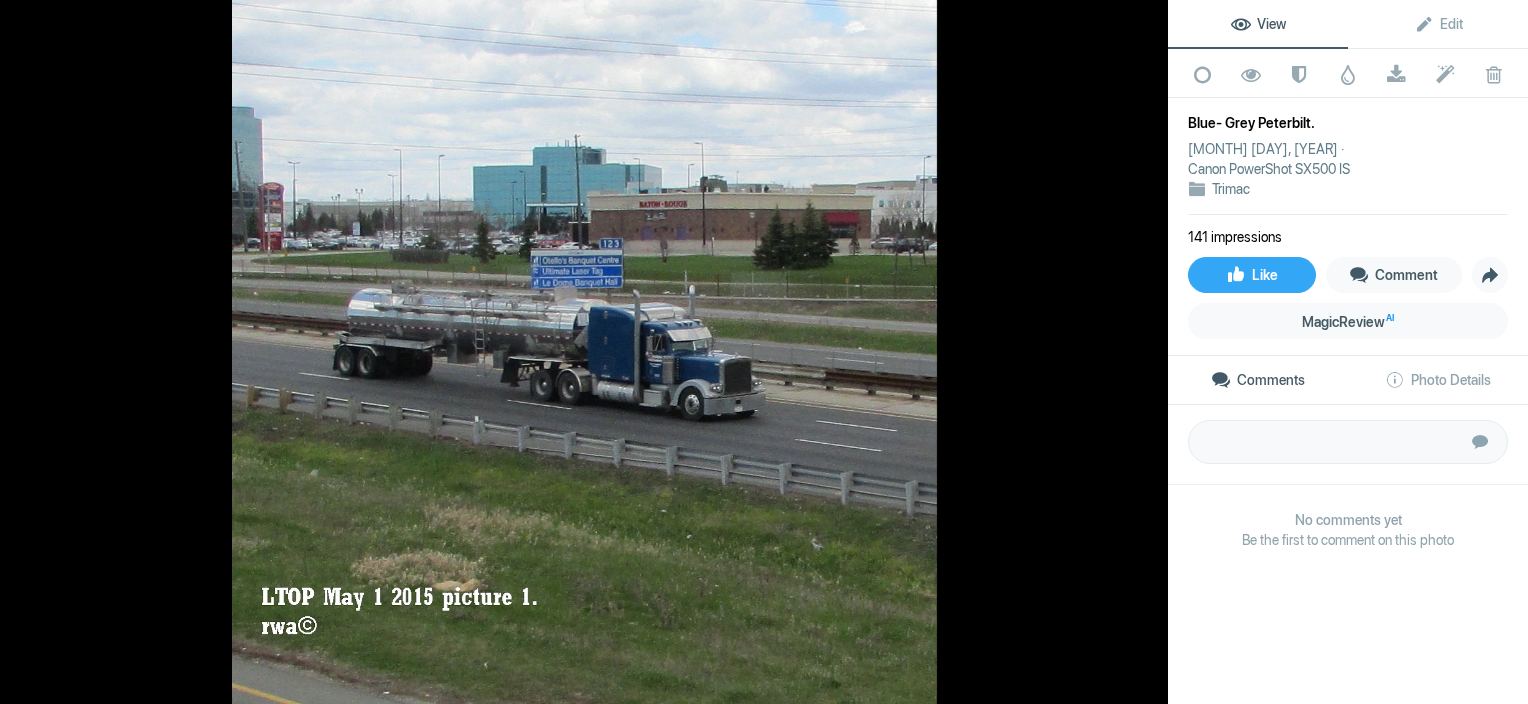 click 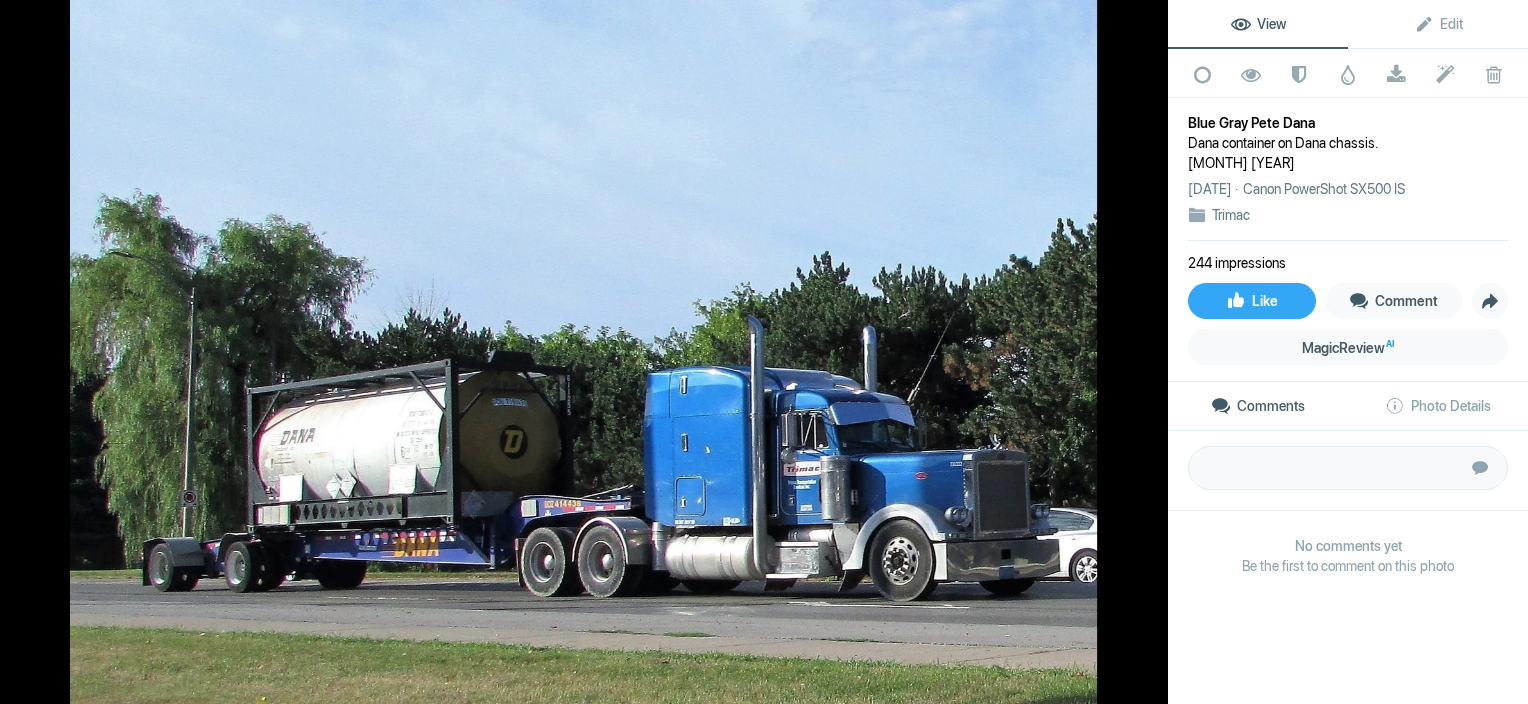 click 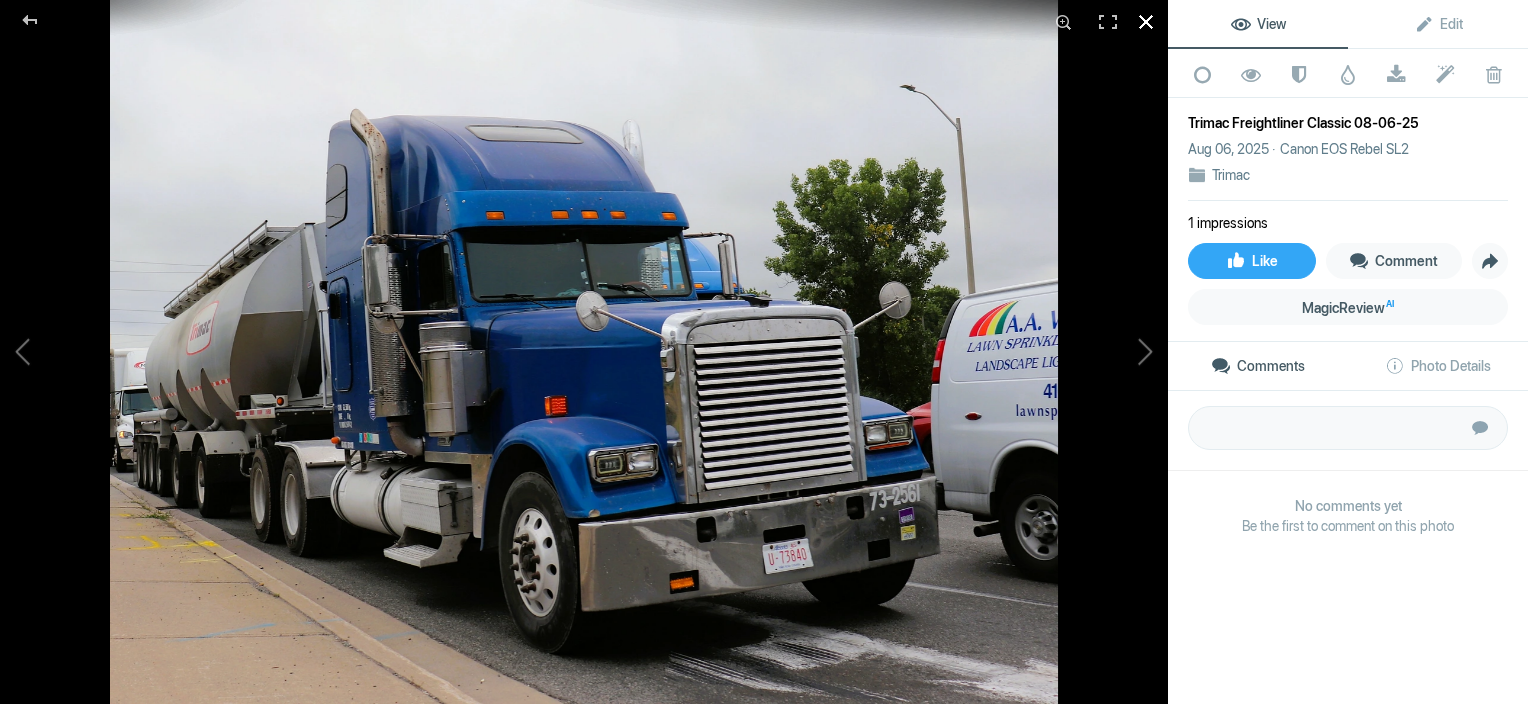 click 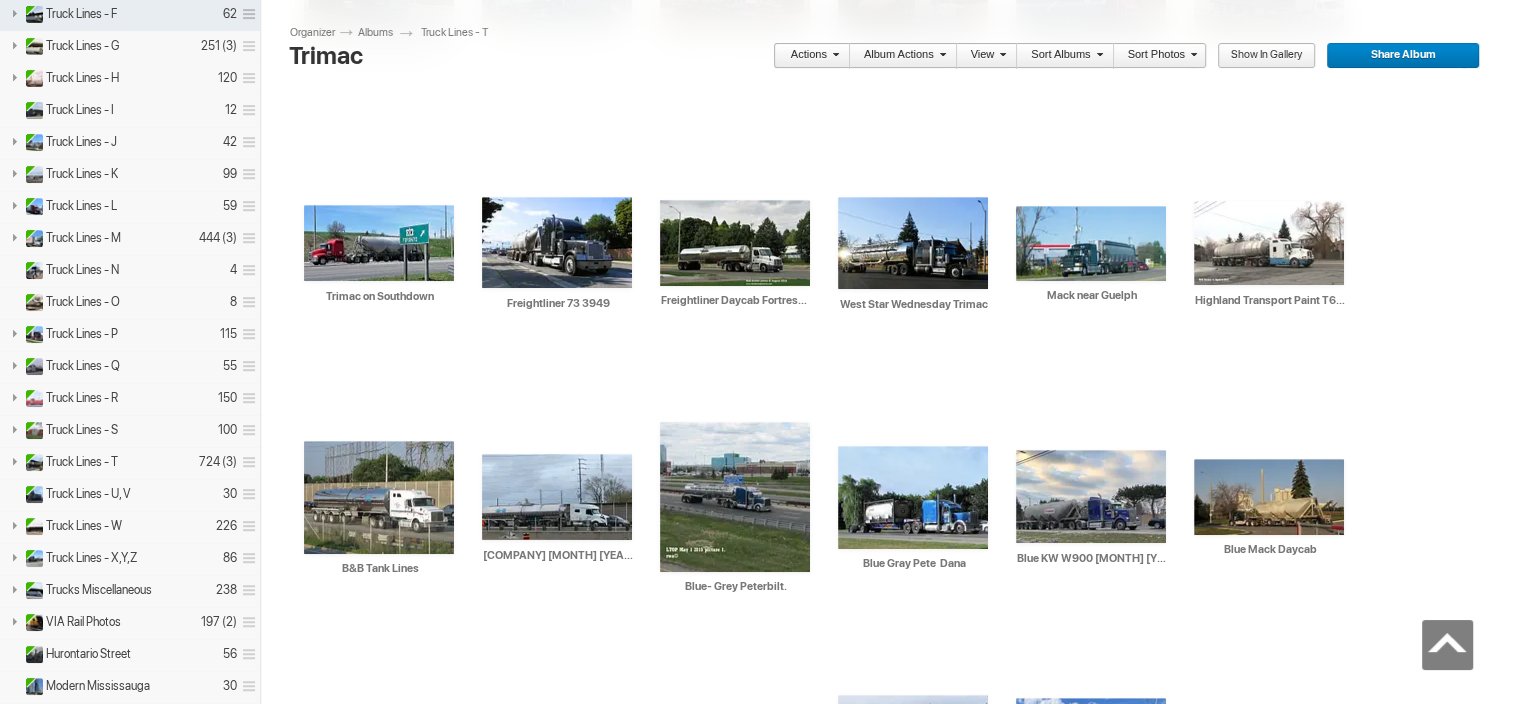 scroll, scrollTop: 0, scrollLeft: 0, axis: both 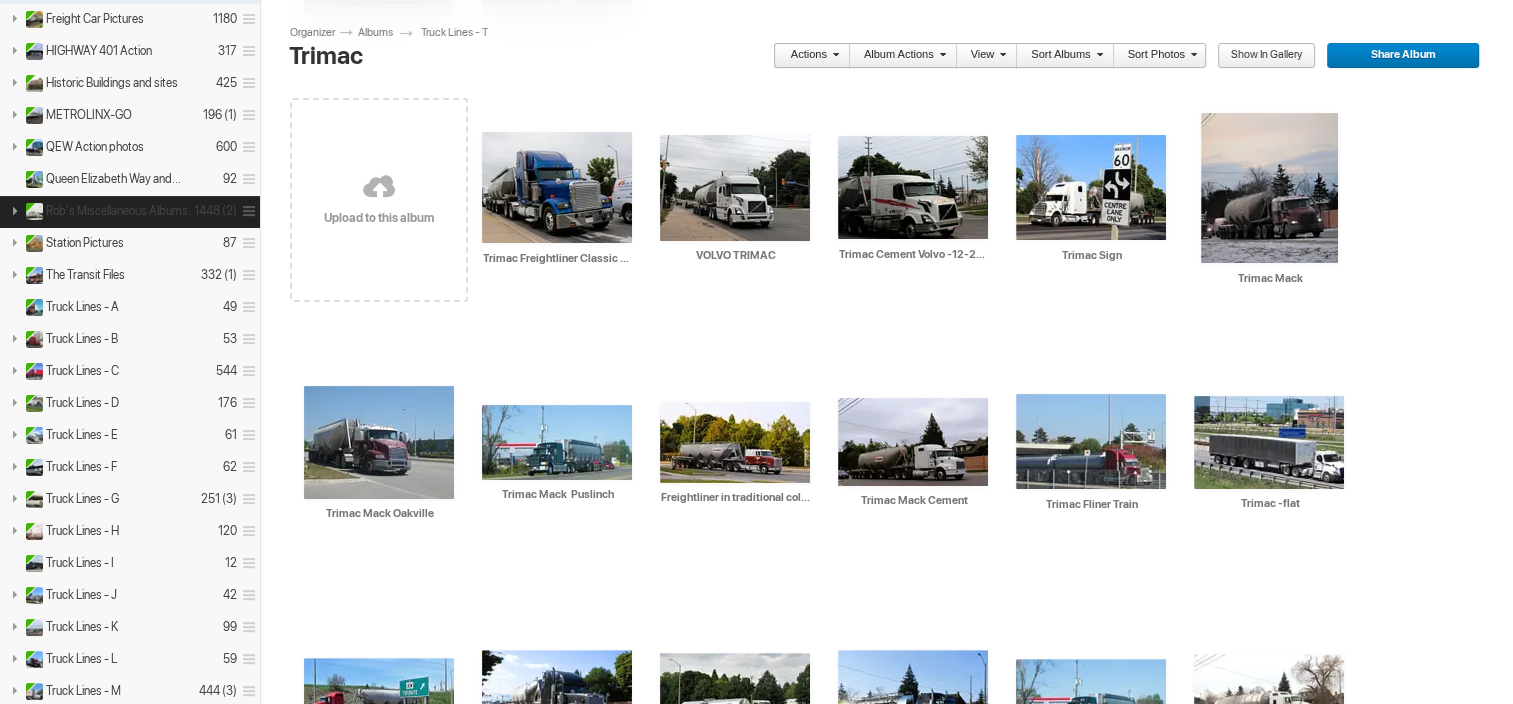 click on "Rob's Miscellaneous Albums." at bounding box center [118, 211] 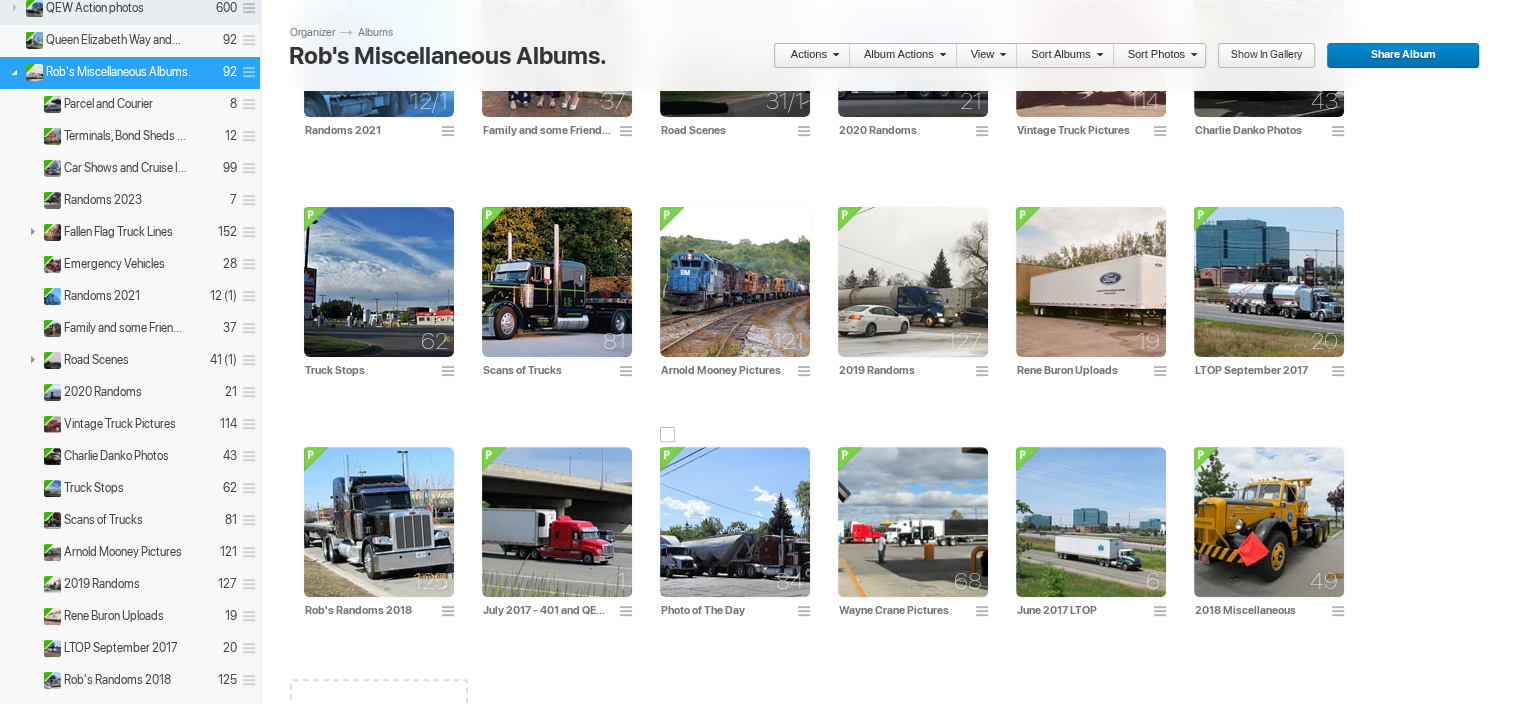 scroll, scrollTop: 480, scrollLeft: 0, axis: vertical 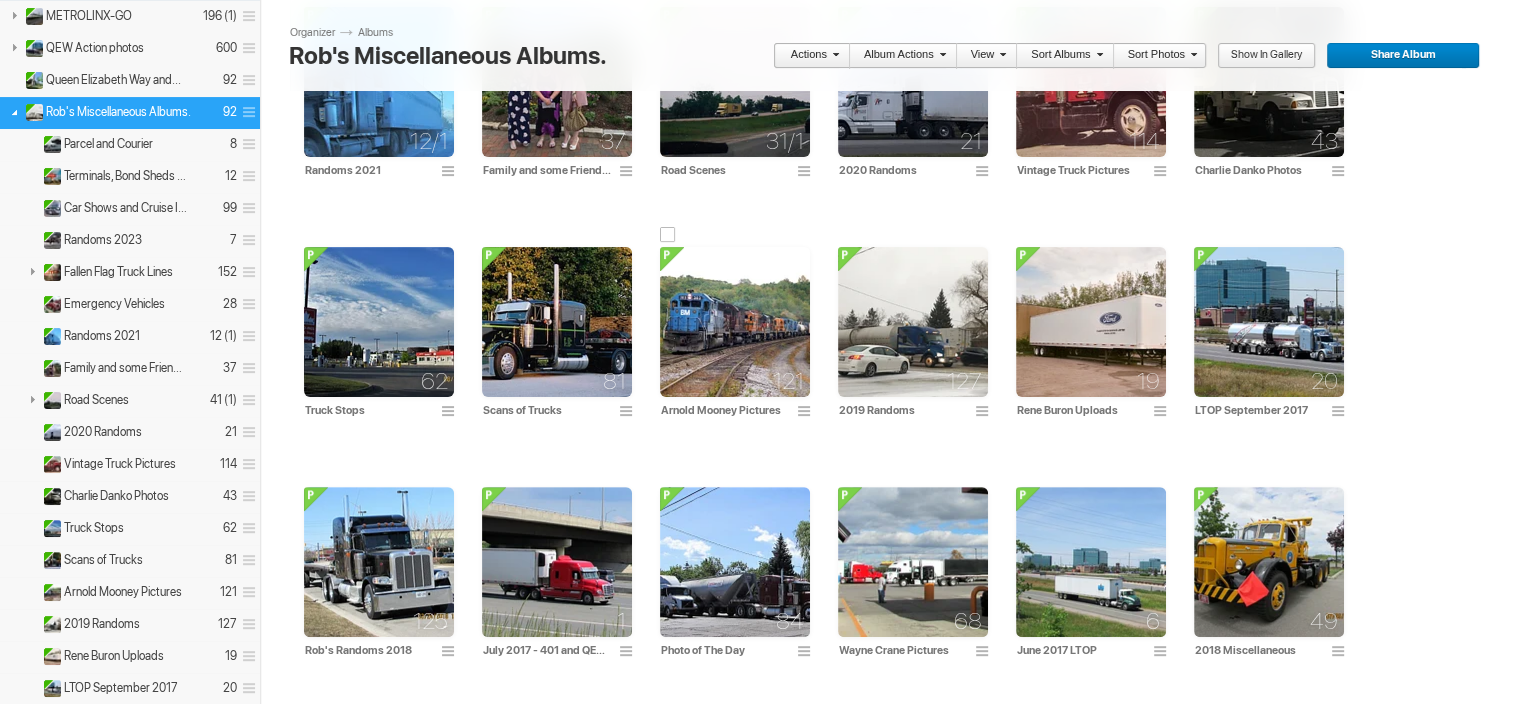 click at bounding box center (735, 322) 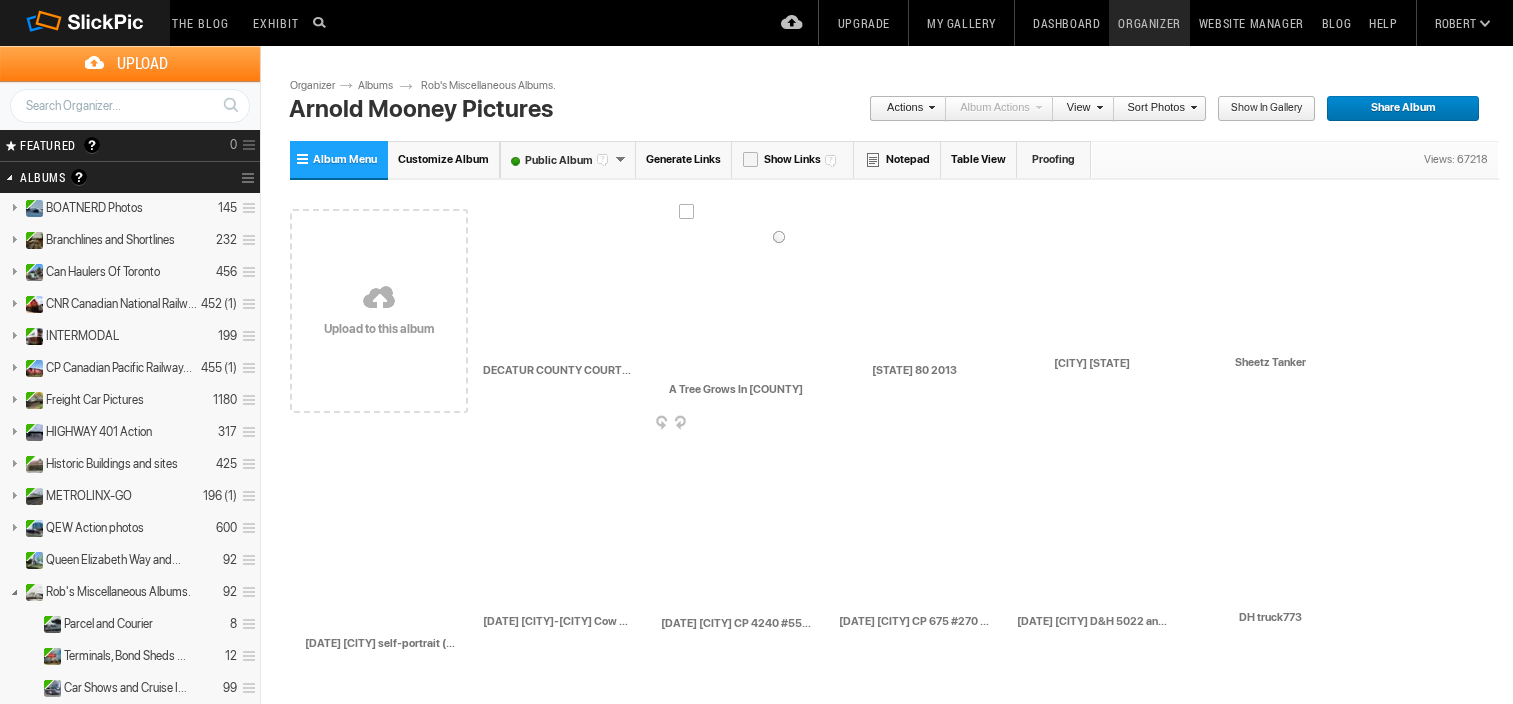 scroll, scrollTop: 0, scrollLeft: 0, axis: both 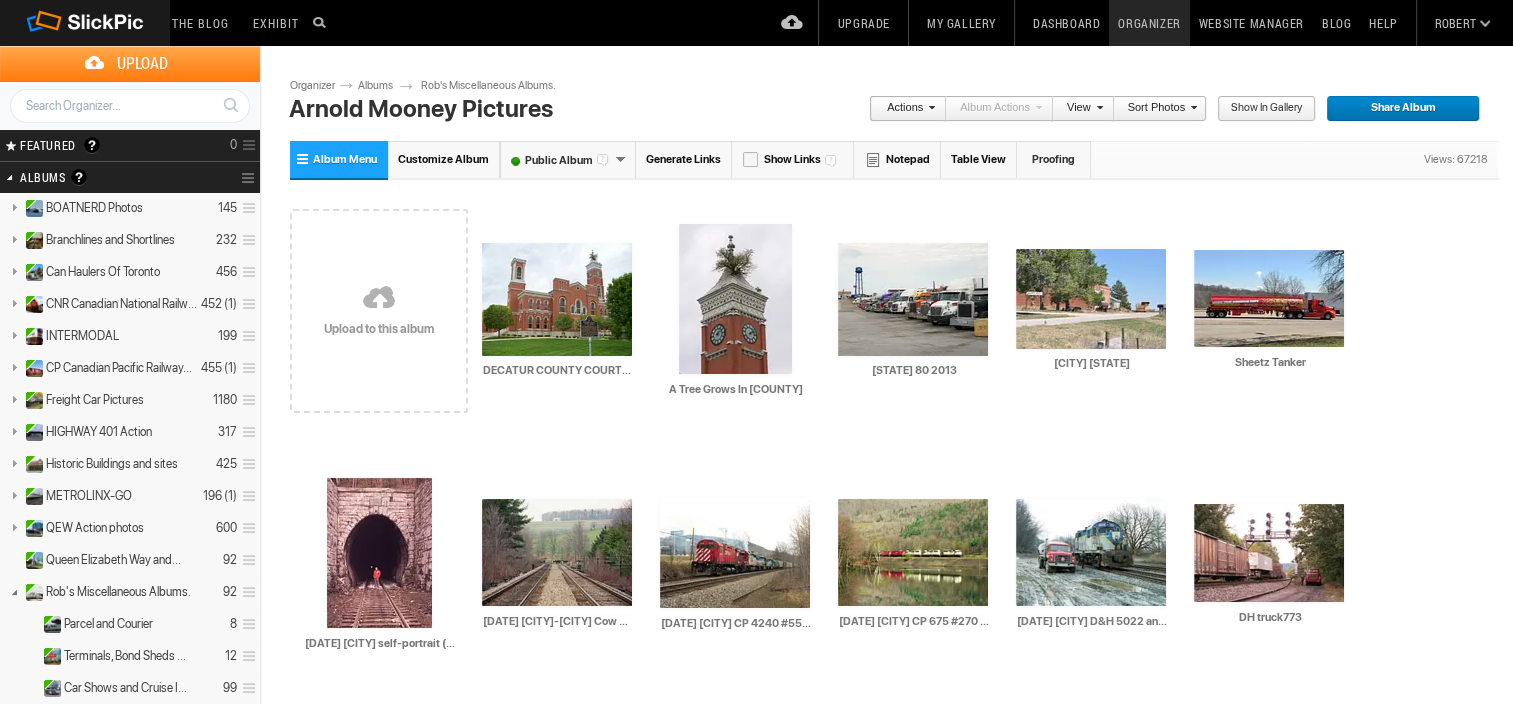 click at bounding box center [379, 299] 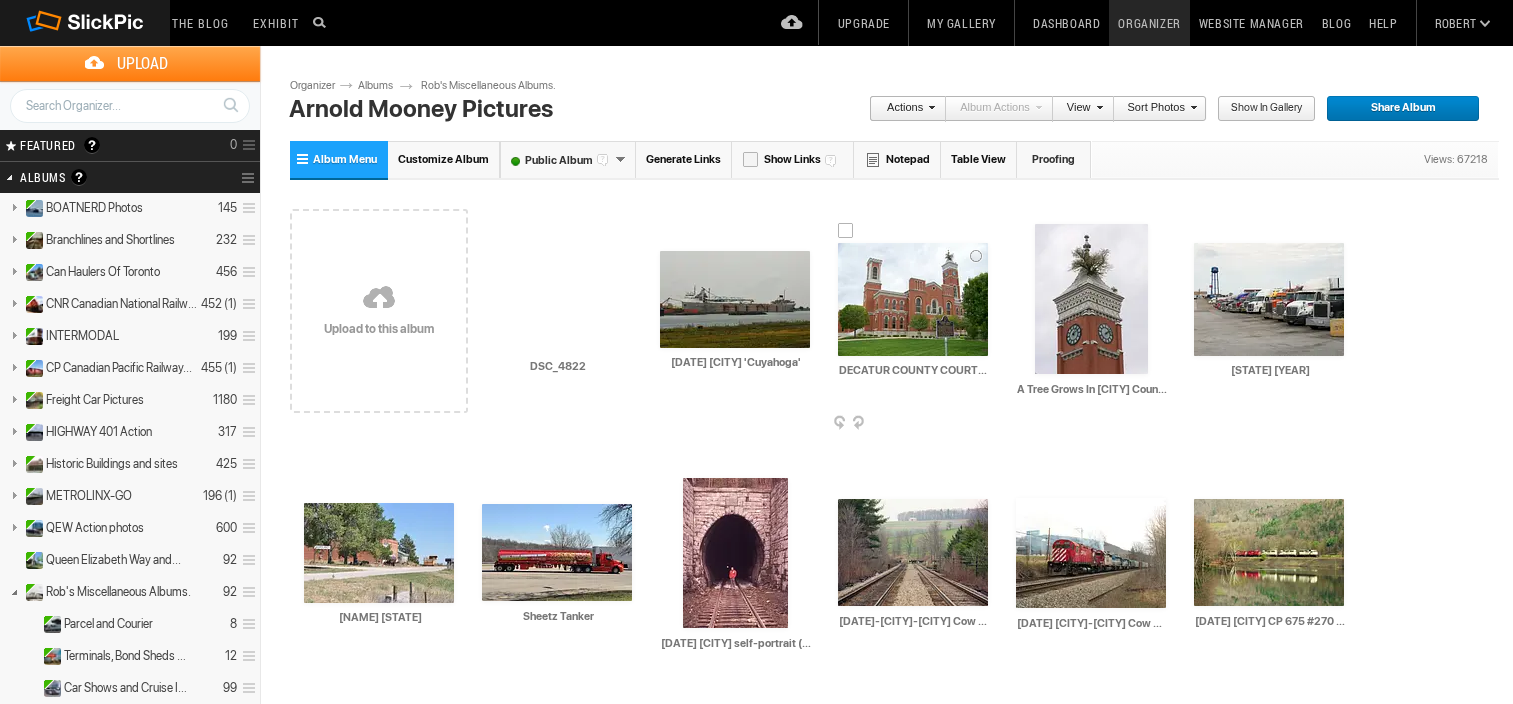 scroll, scrollTop: 0, scrollLeft: 0, axis: both 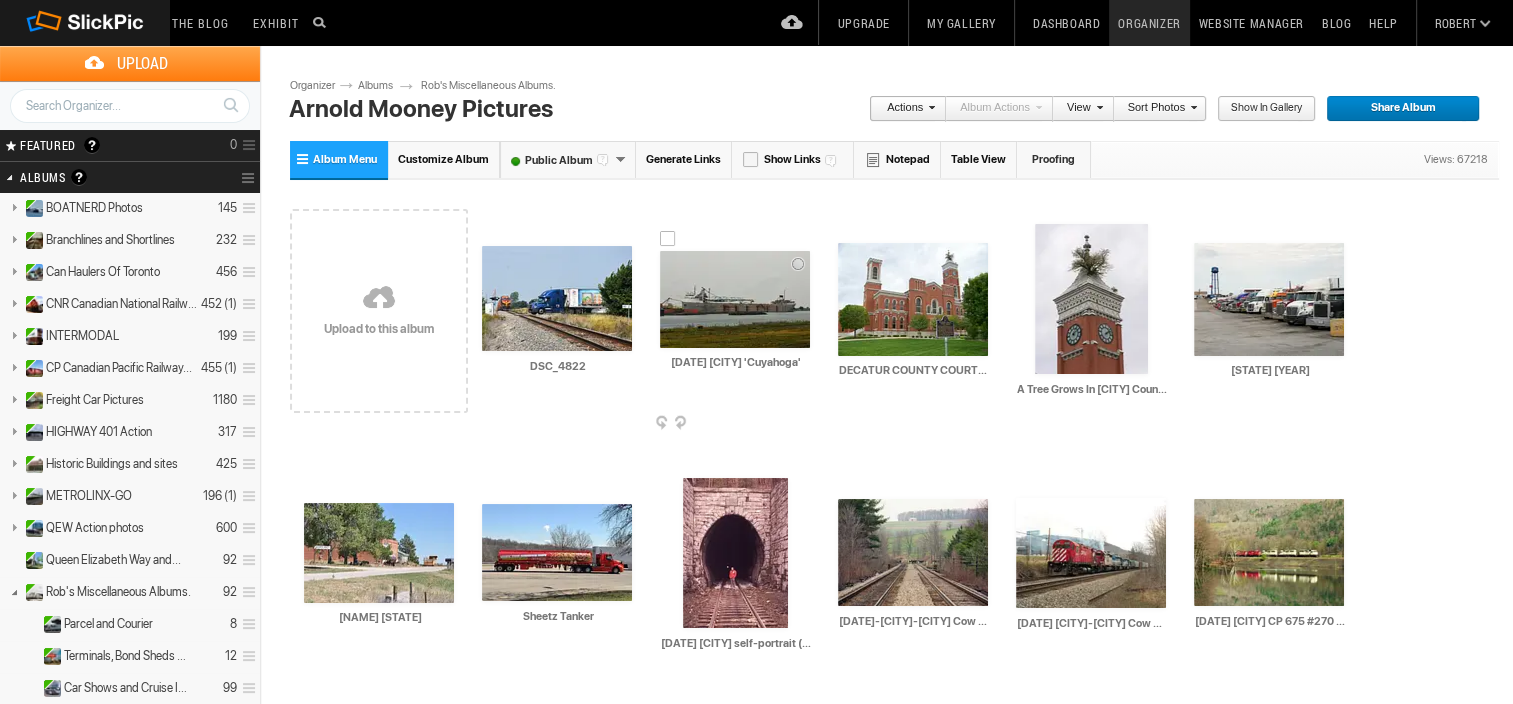 click at bounding box center (808, 424) 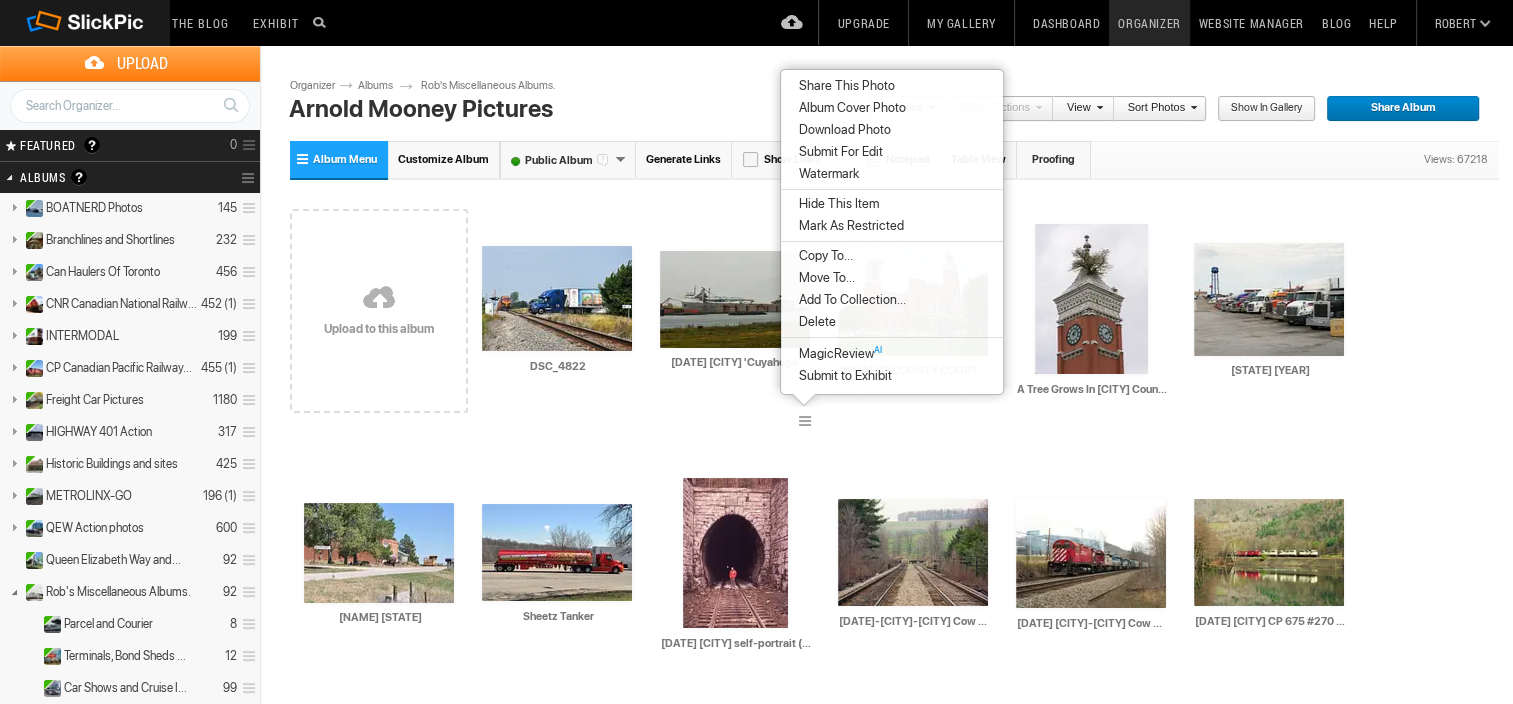 click on "Copy To..." at bounding box center [823, 256] 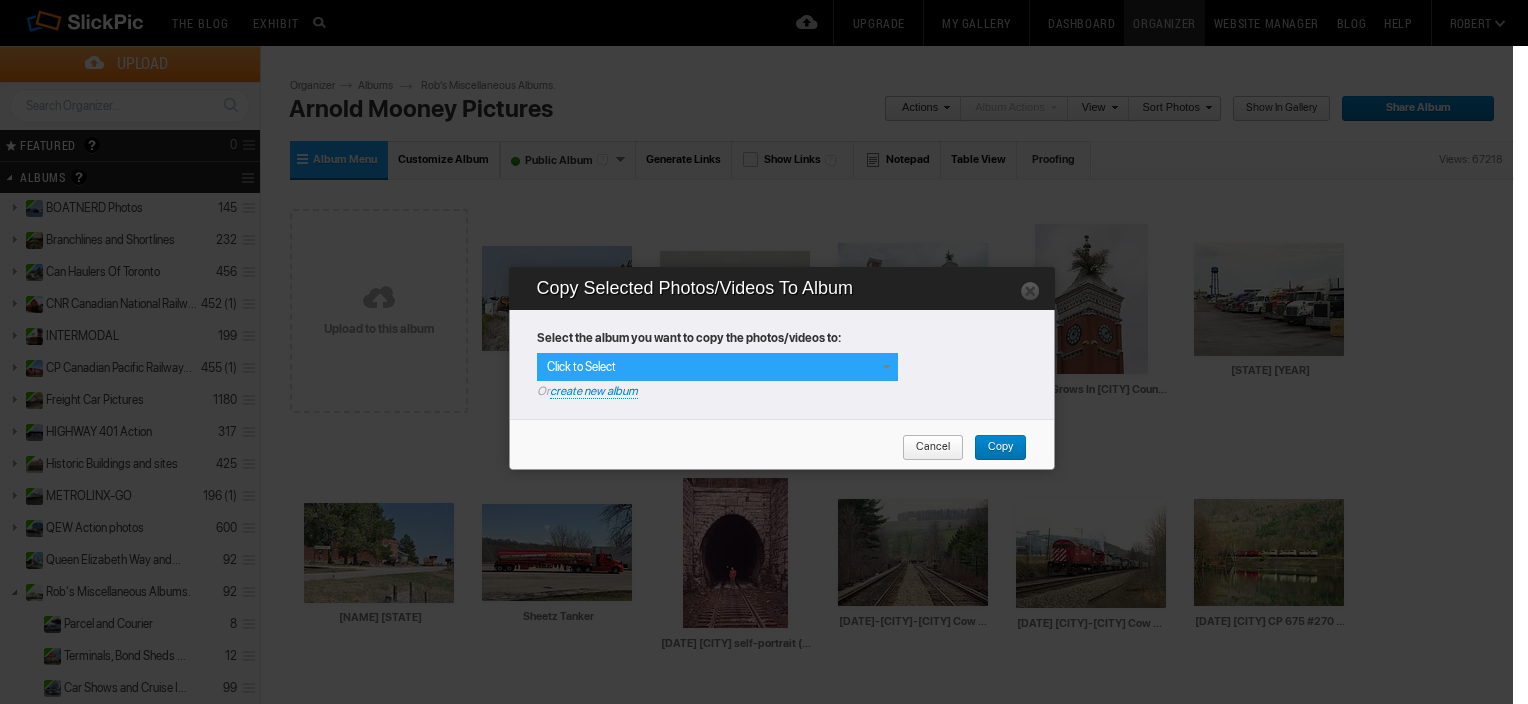 click at bounding box center (886, 367) 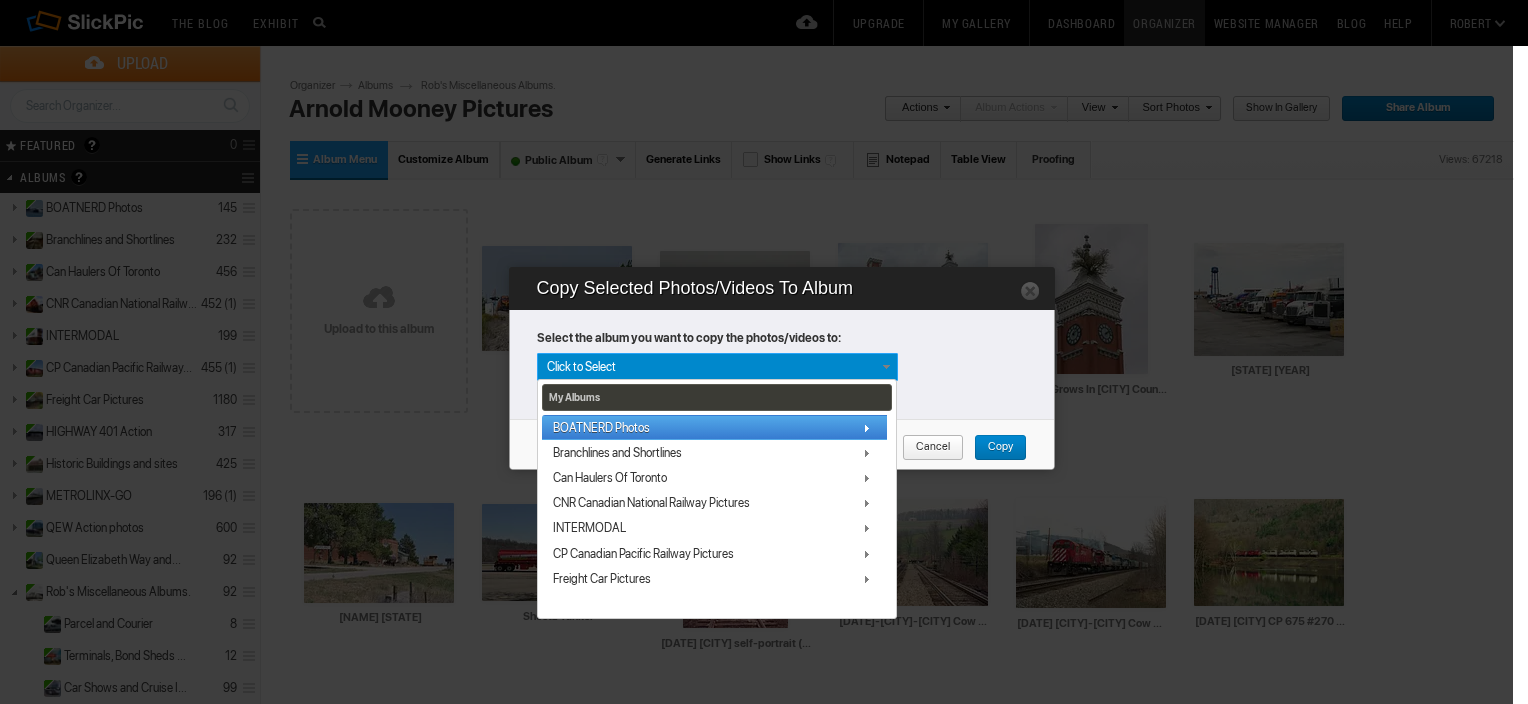 click on "BOATNERD Photos" at bounding box center [601, 428] 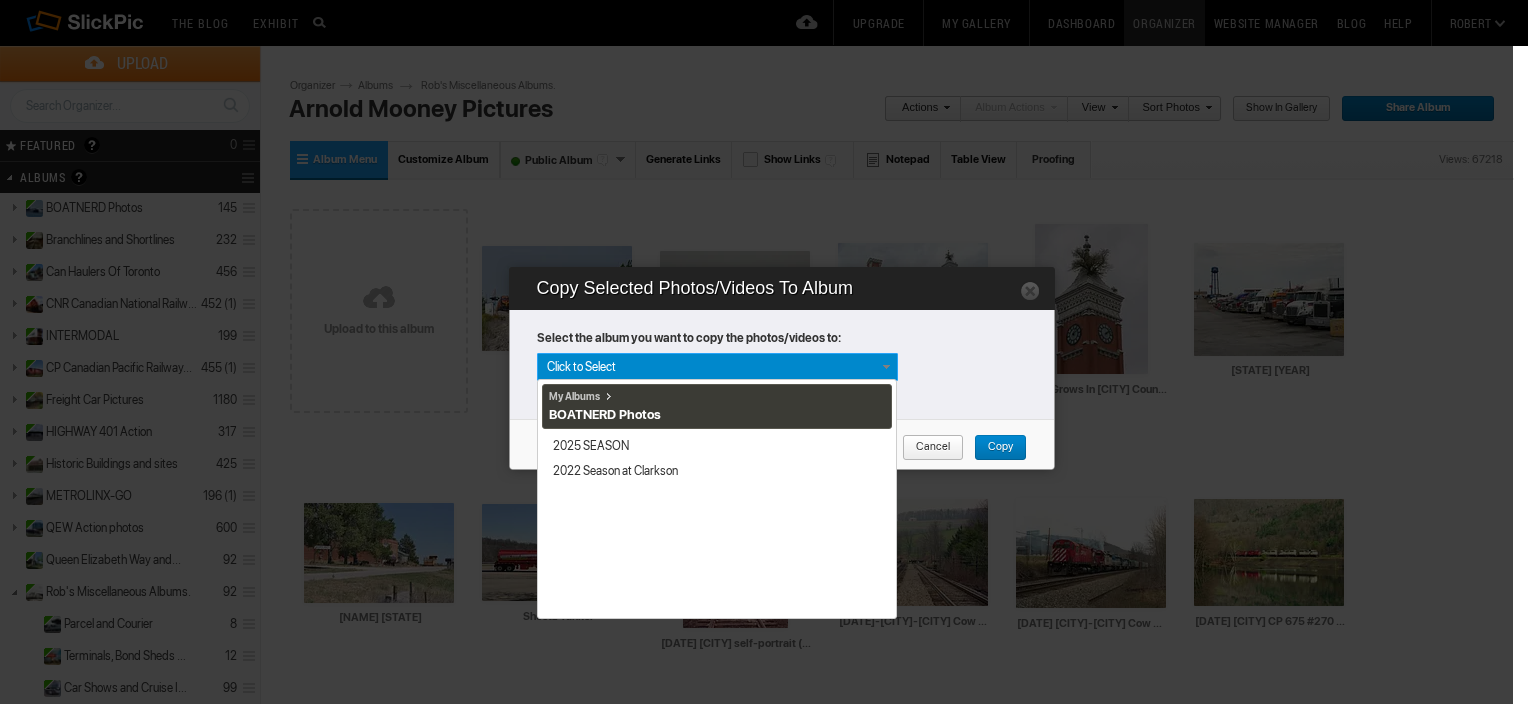 click on "BOATNERD Photos" at bounding box center [605, 415] 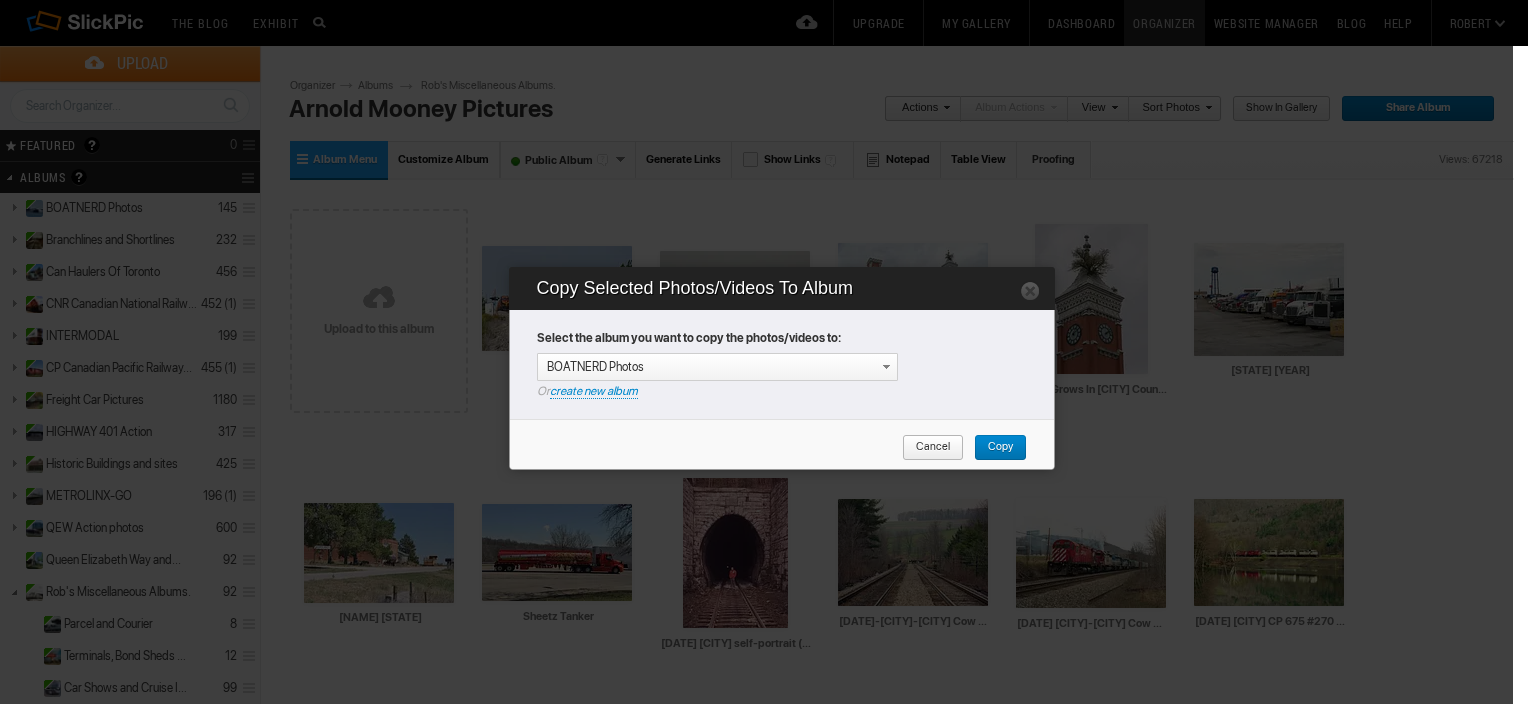 click on "Copy" at bounding box center [993, 448] 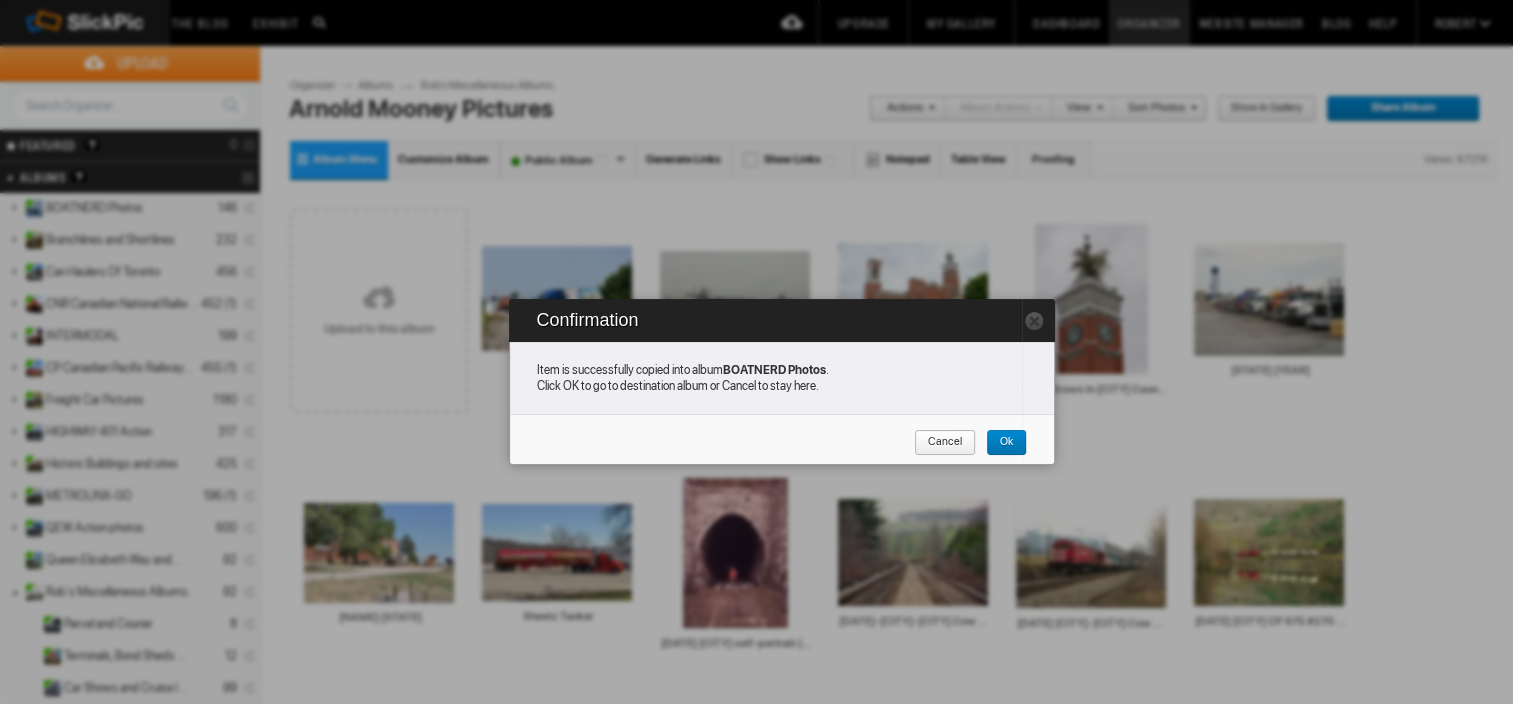 click on "Ok" at bounding box center (999, 443) 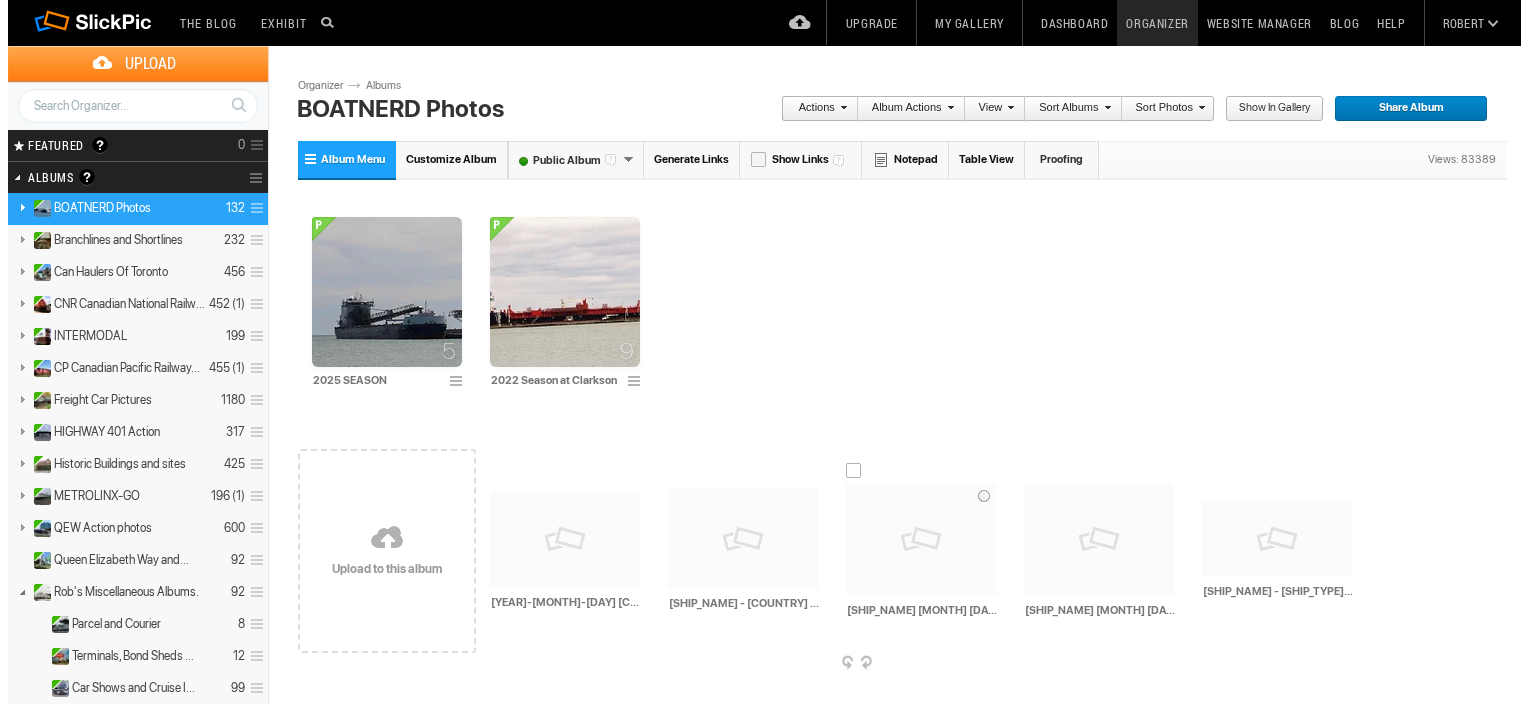 scroll, scrollTop: 0, scrollLeft: 0, axis: both 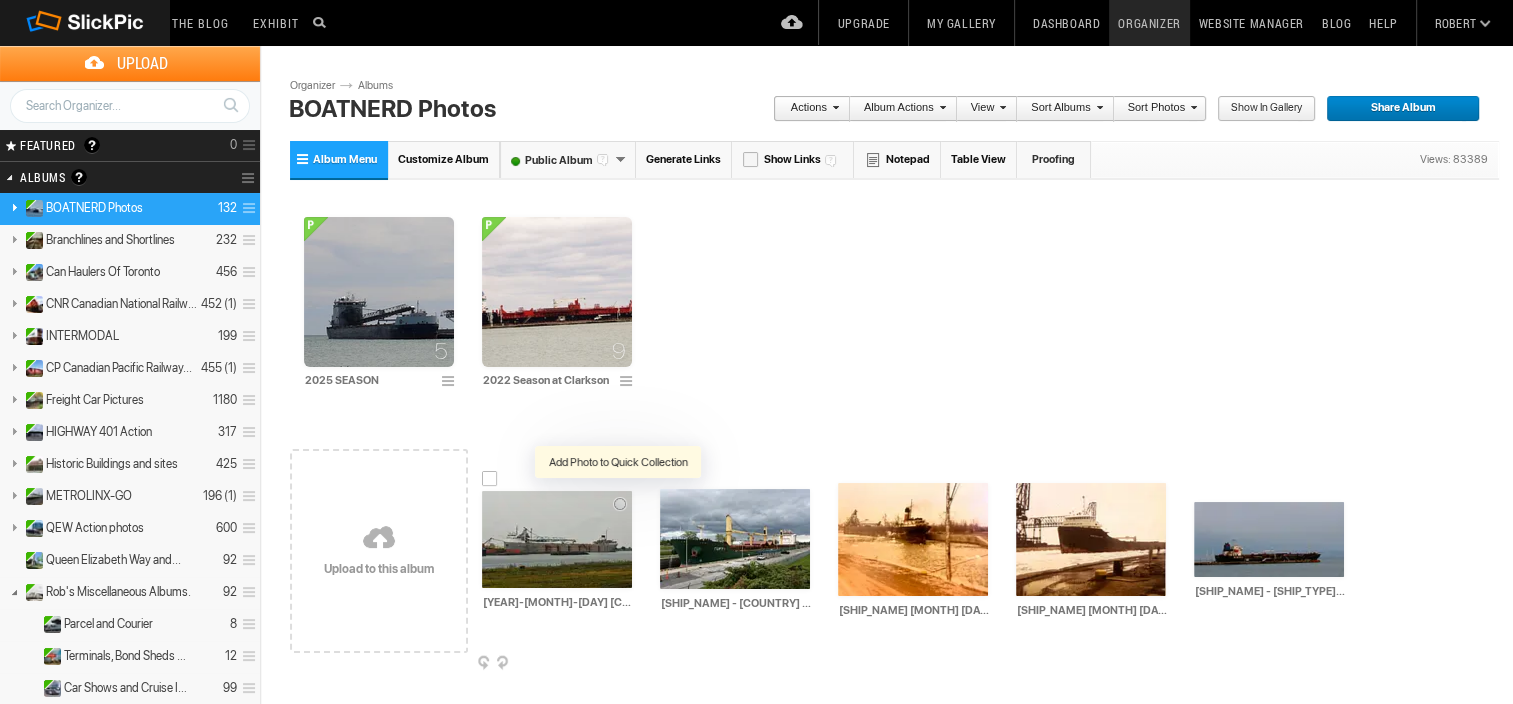 click at bounding box center [619, 505] 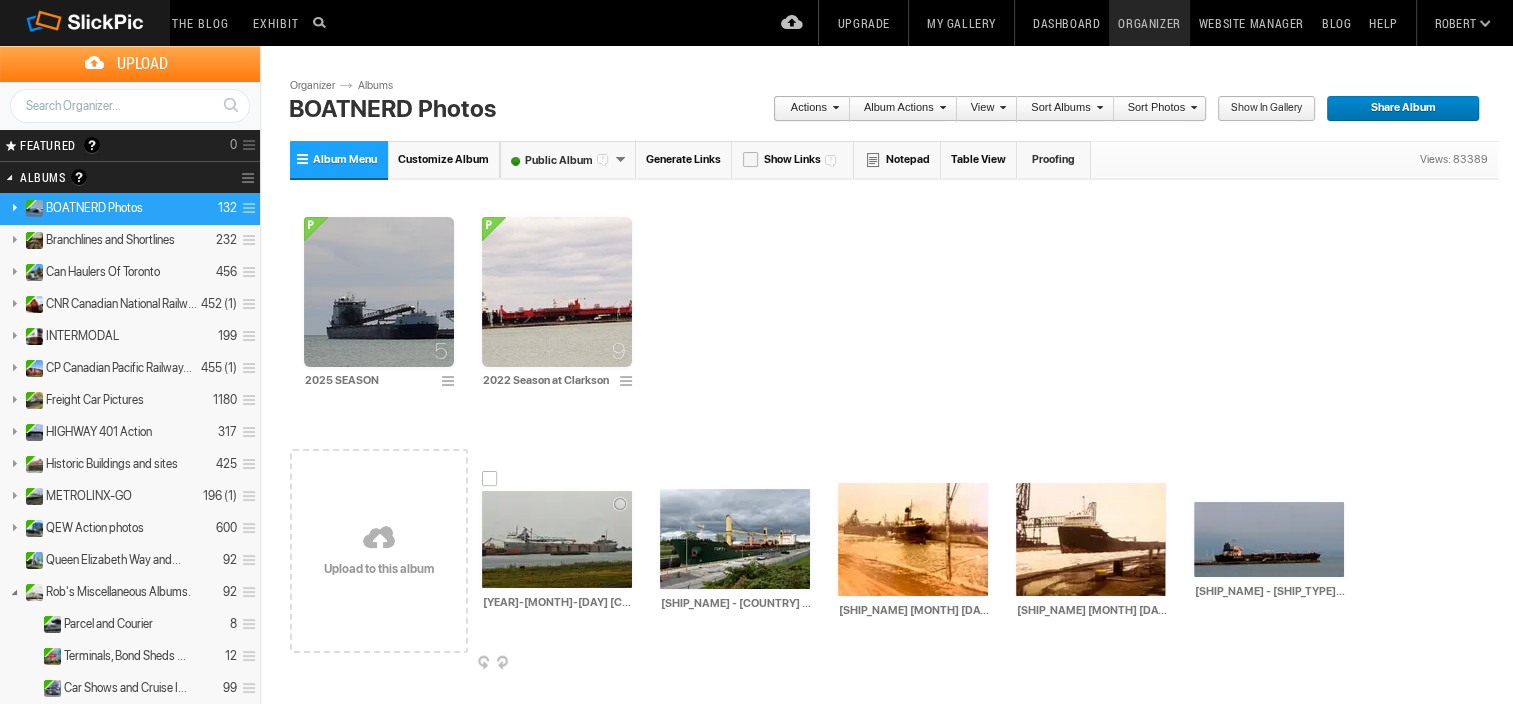 click at bounding box center [619, 505] 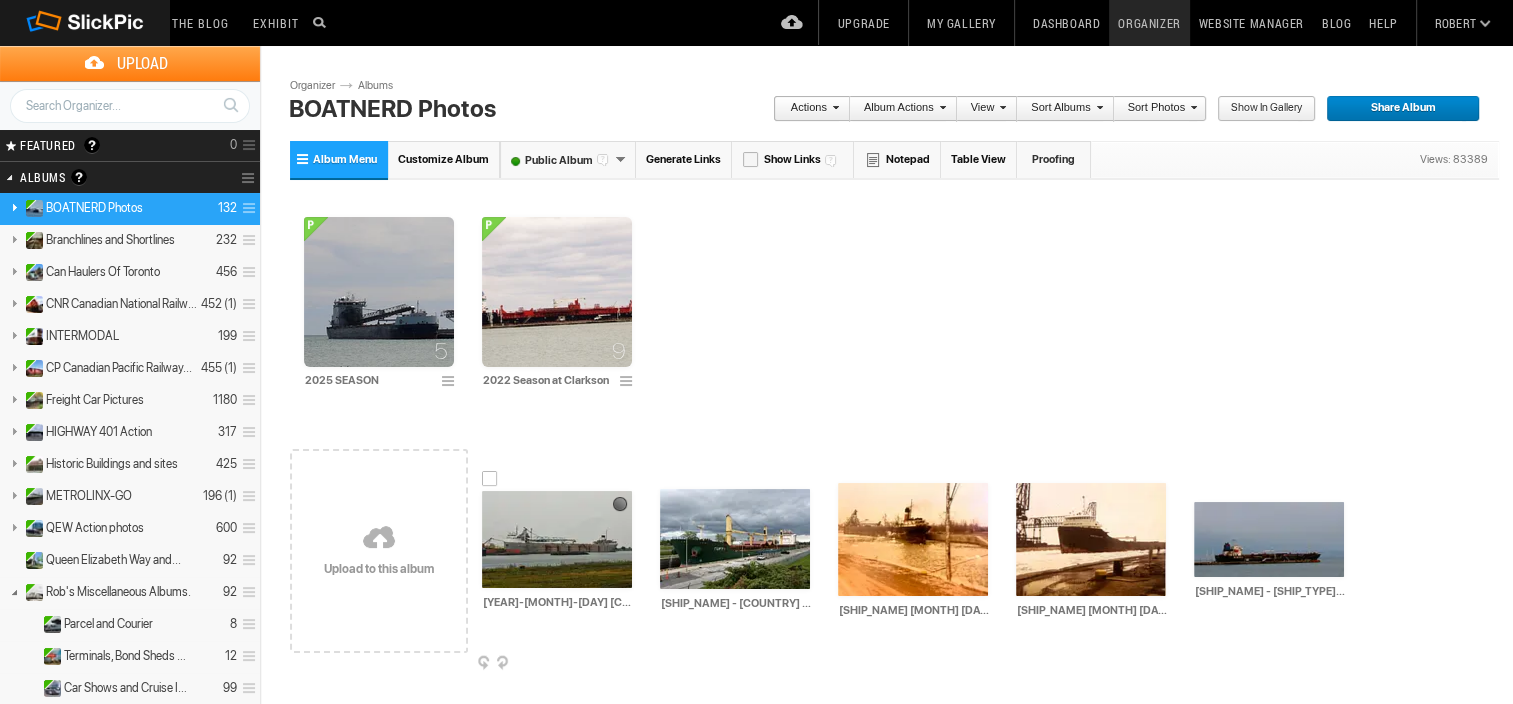 click at bounding box center [557, 539] 